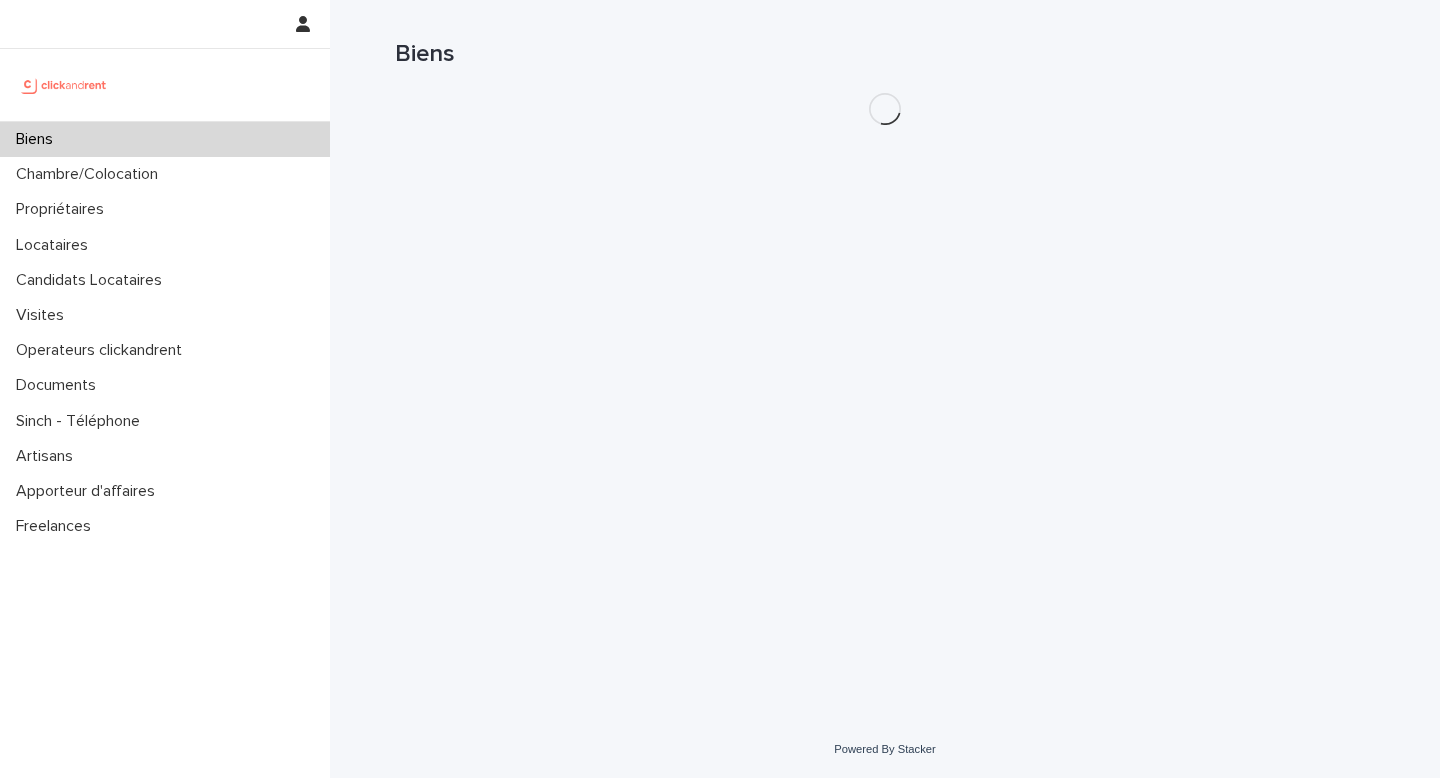 scroll, scrollTop: 0, scrollLeft: 0, axis: both 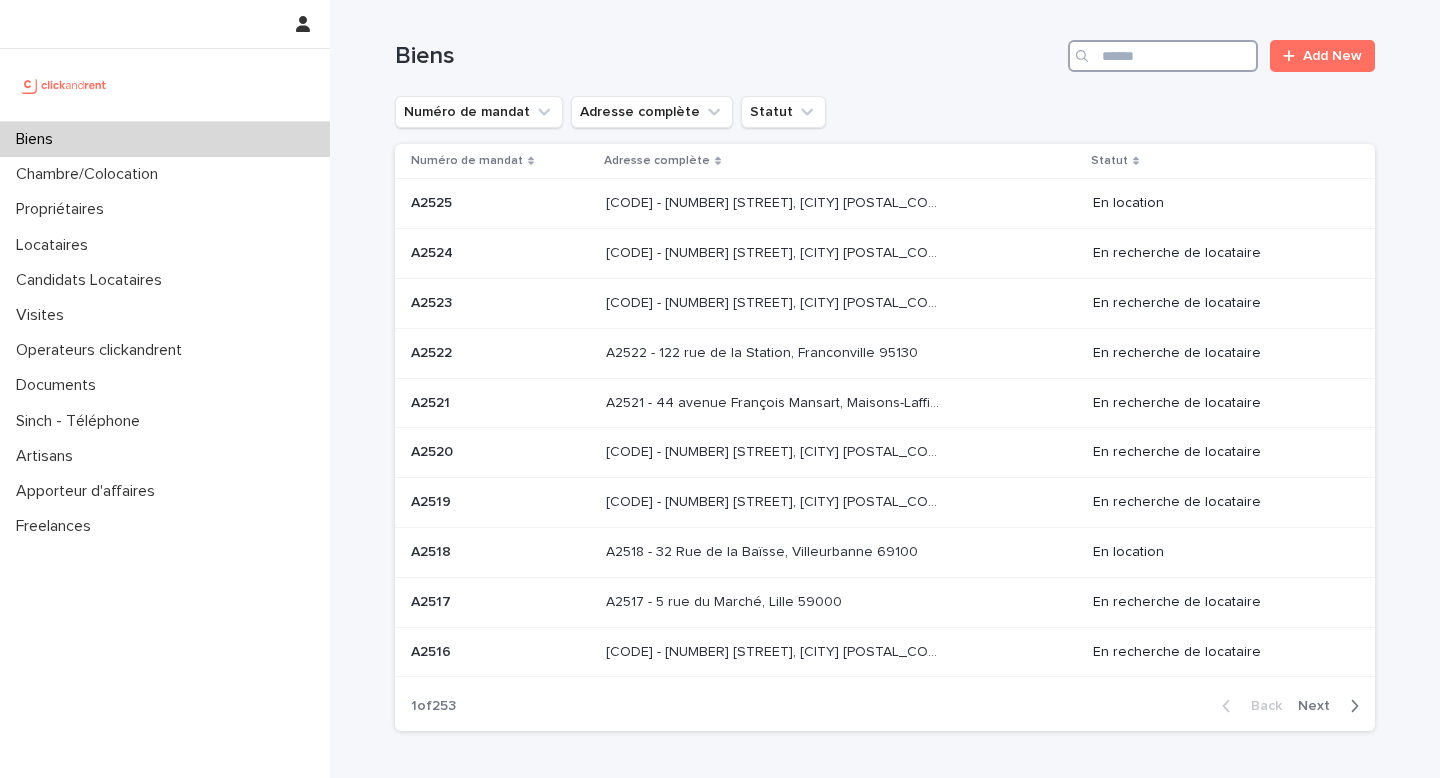 click at bounding box center (1163, 56) 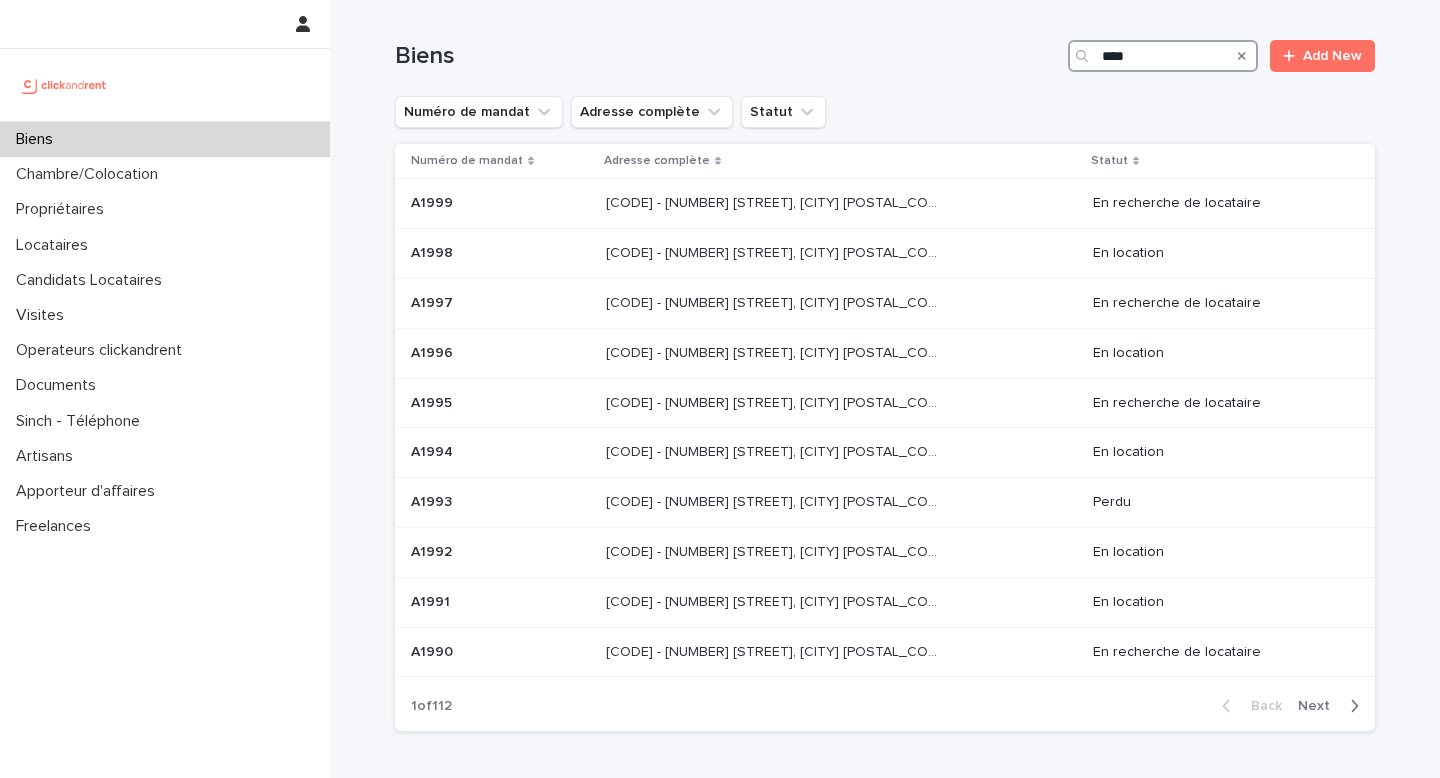 type on "*****" 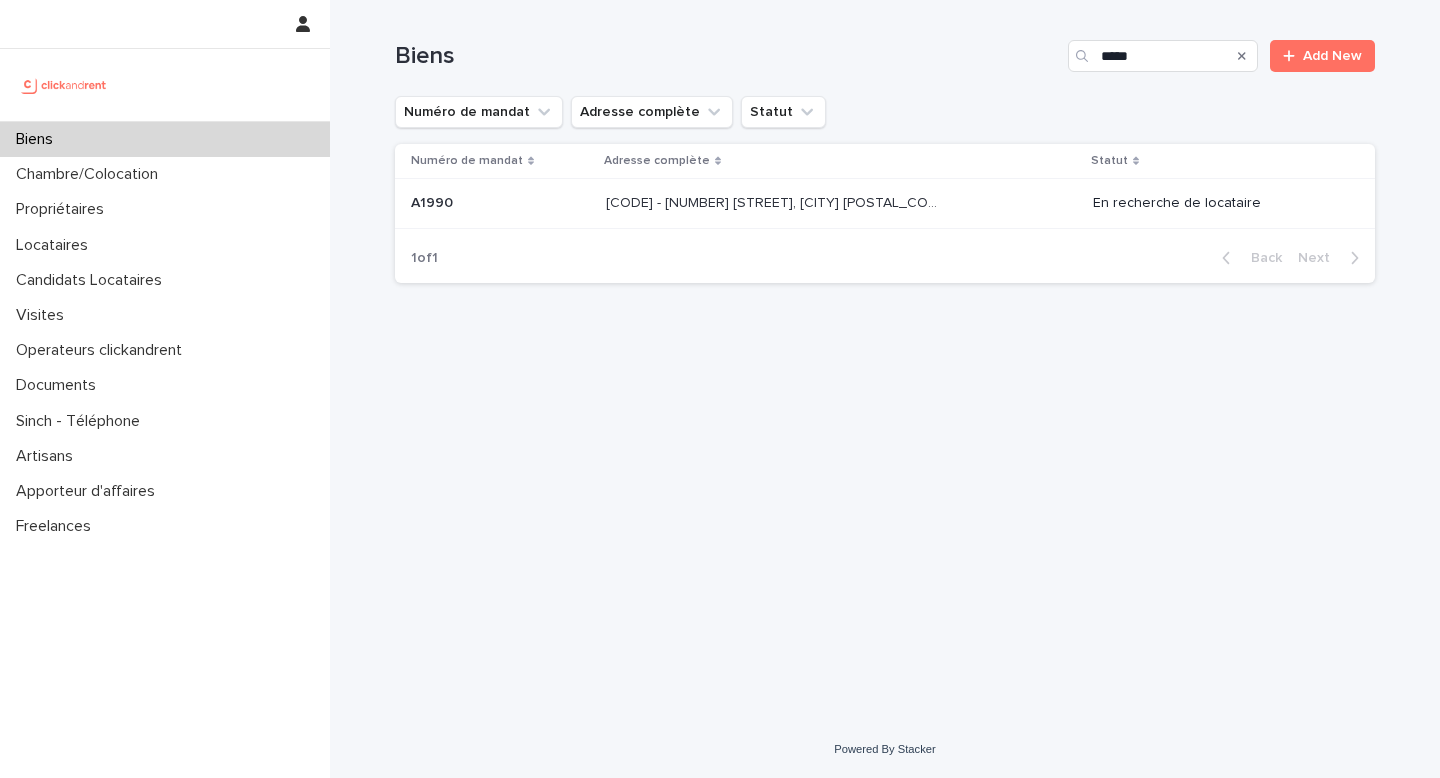 click on "[CODE] - [NUMBER] [STREET], [CITY] [POSTAL_CODE]" at bounding box center [774, 201] 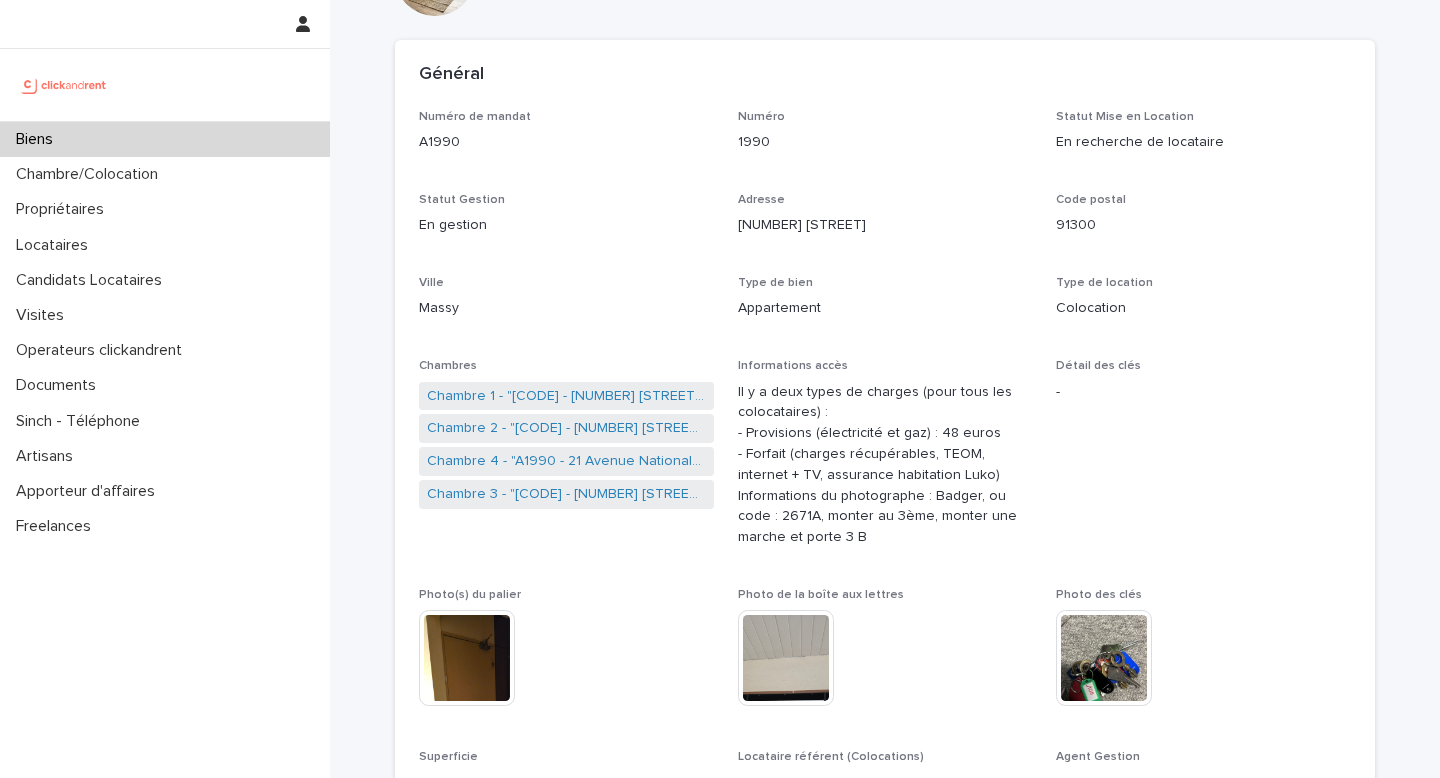 scroll, scrollTop: 127, scrollLeft: 0, axis: vertical 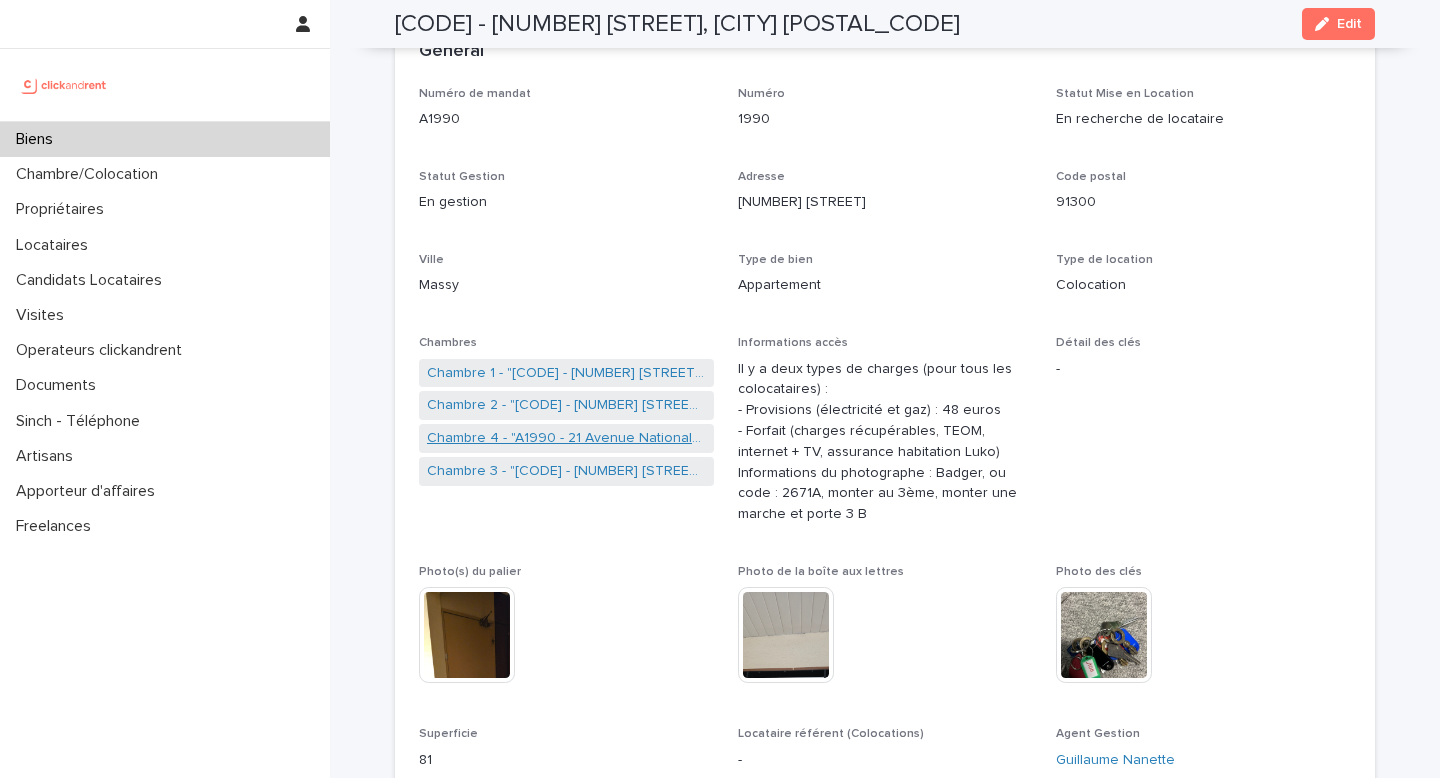 click on "Chambre 4 - "A1990 - 21 Avenue Nationale,  Massy 91300"" at bounding box center [566, 438] 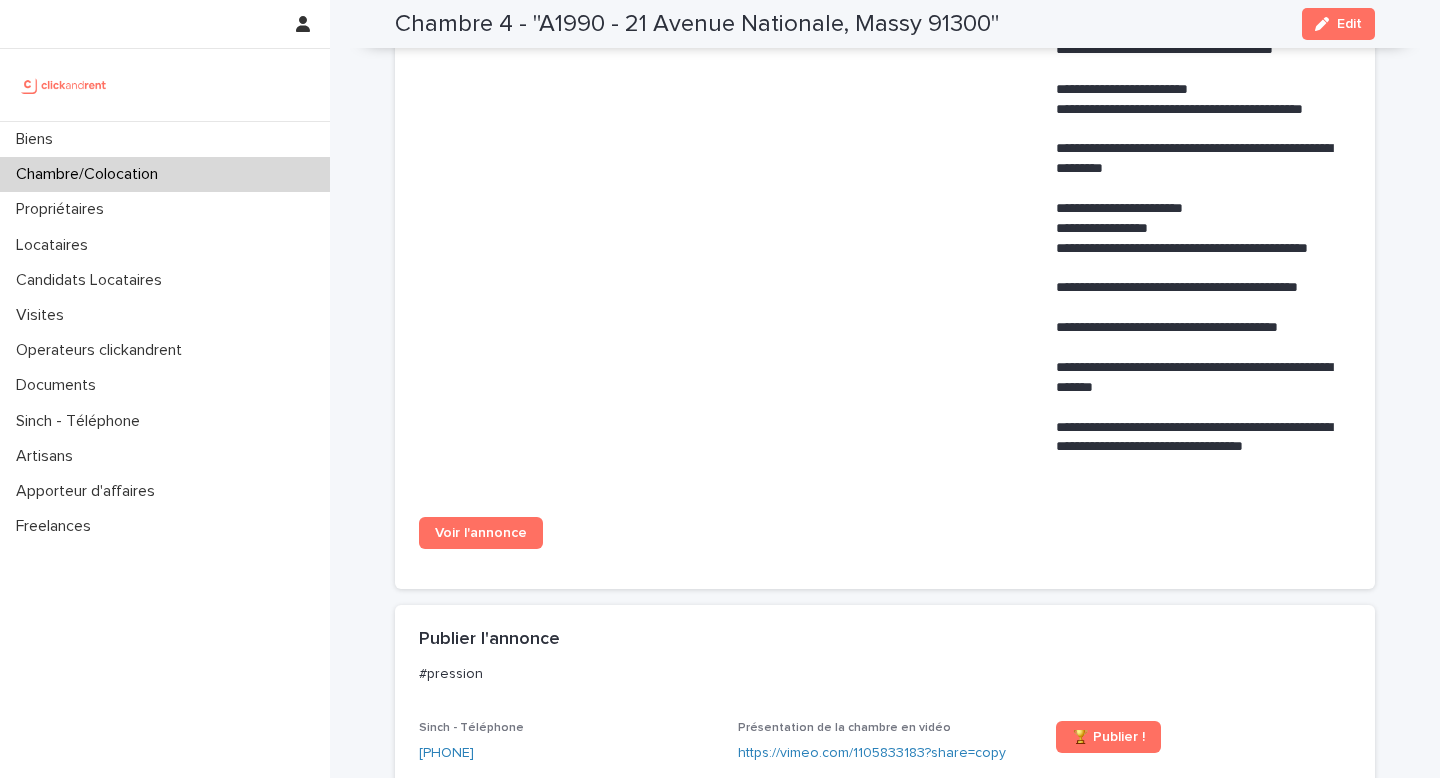 scroll, scrollTop: 1340, scrollLeft: 0, axis: vertical 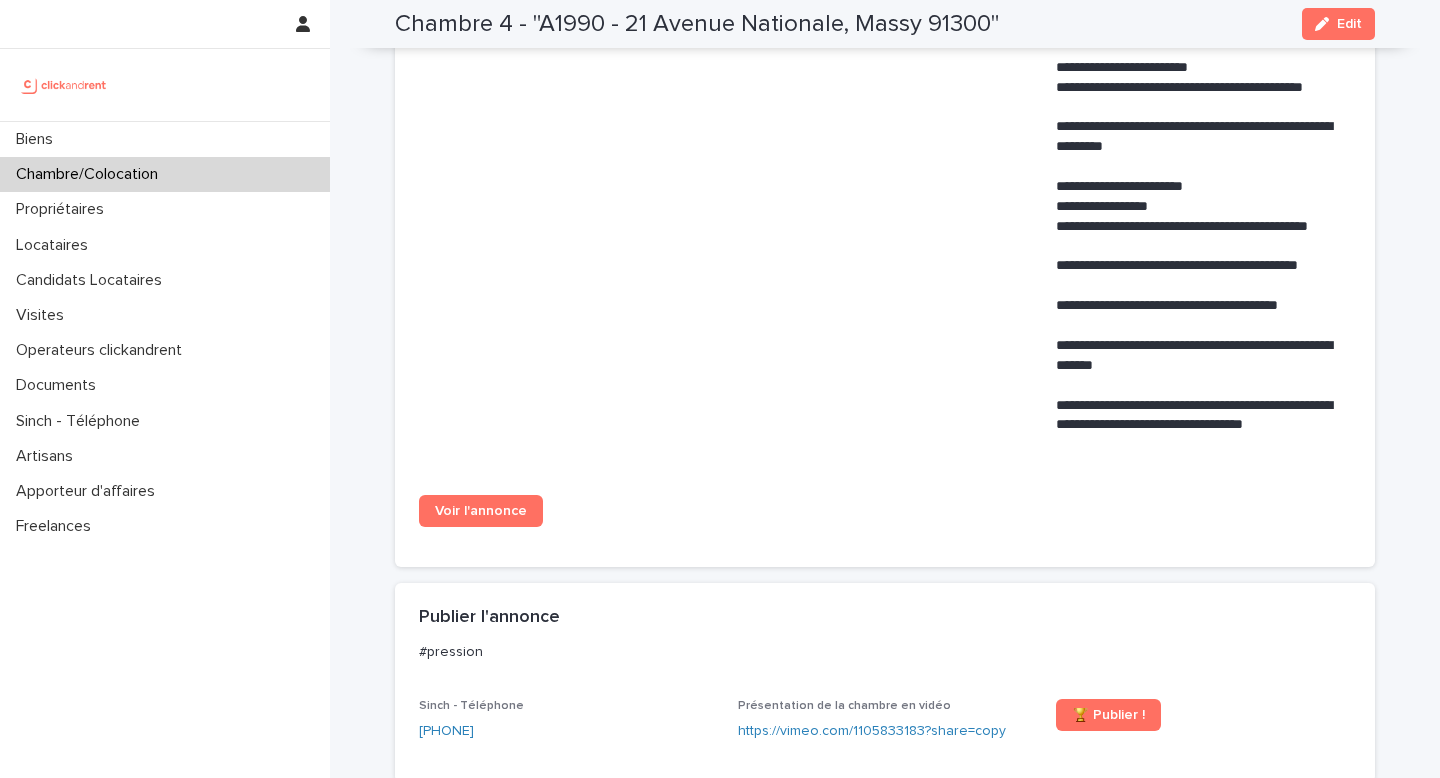 drag, startPoint x: 524, startPoint y: 491, endPoint x: 613, endPoint y: 2, distance: 497.0332 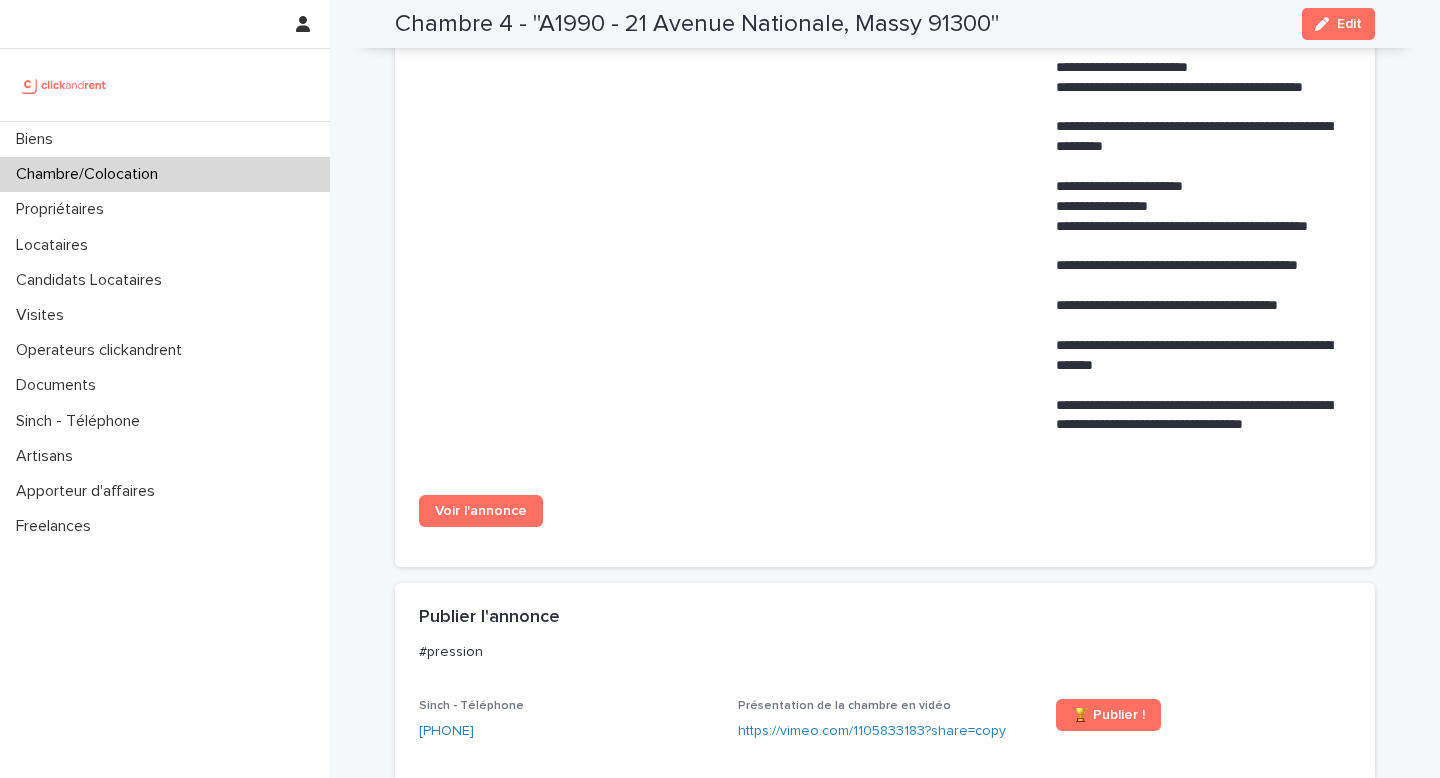 click on "Biens Chambre/Colocation Propriétaires Locataires Candidats Locataires Visites Operateurs clickandrent Documents Sinch - Téléphone Artisans Apporteur d'affaires Freelances Loading... Saving… Loading... Saving… Chambre 4 - "[CODE] - [NUMBER] [STREET], [CITY] [POSTAL_CODE]" Edit Chambre 4 - "[CODE] - [NUMBER] [STREET], [CITY] [POSTAL_CODE]" Edit Sorry, there was an error saving your record. Please try again. Please fill out the required fields below. Loading... Saving… Loading... Saving… Loading... Saving… Général Numéro de la chambre Chambre 4 Bien [CODE] - [NUMBER] [STREET], [CITY] [POSTAL_CODE]   Statut location En recherche de locataire Informations accès - Localisation de la chambre Première chambre à droite en entrant Superficie 12 Mise en location: Honoraires TTC 0 Loading... Saving… Location Photo du sous-bien This file cannot be opened Download File Locataires [FIRST] [LAST]   Durée du bail (en mois) 12 Loyer hors charges 534 Charges 48 Loyer charges comprises 582 Montant du dépôt de garantie" at bounding box center (885, 104) 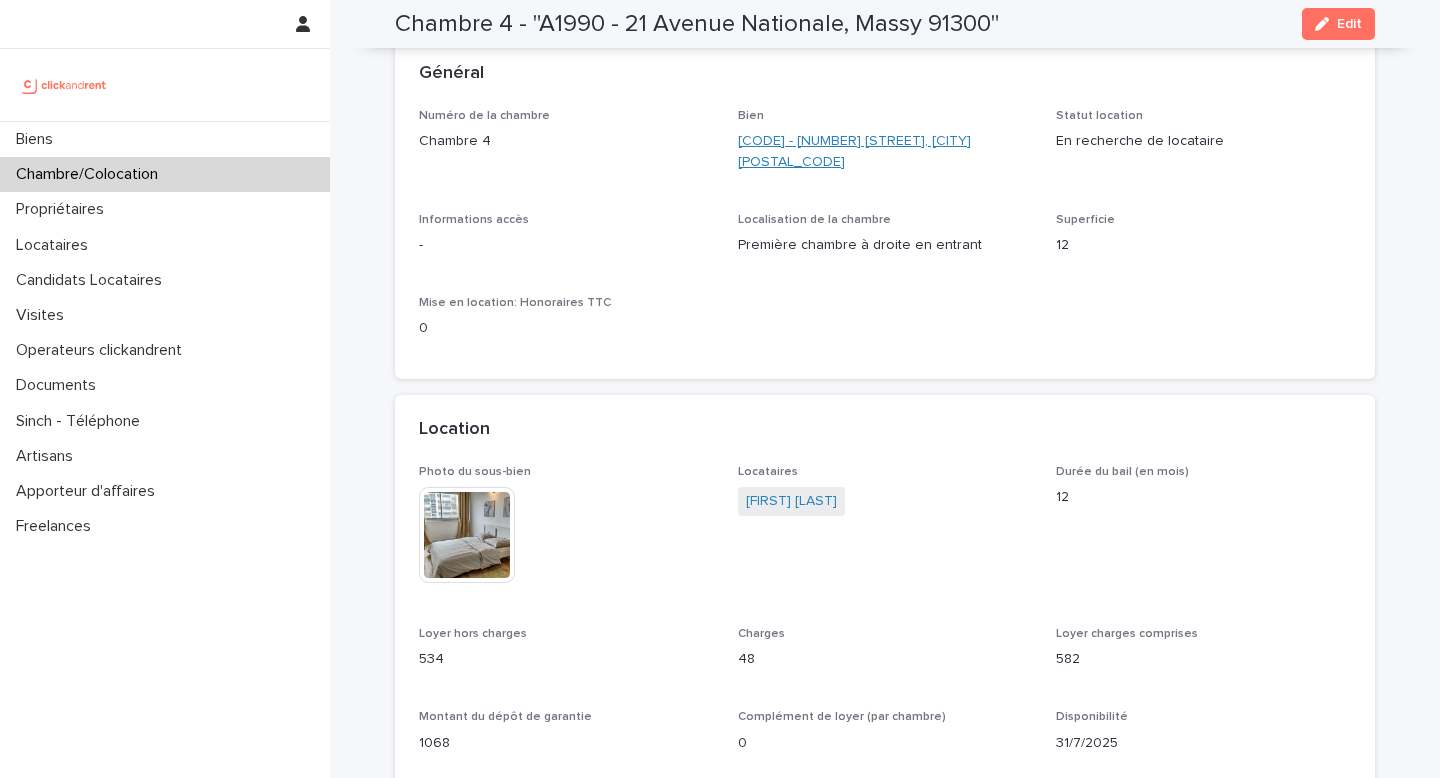 scroll, scrollTop: 0, scrollLeft: 0, axis: both 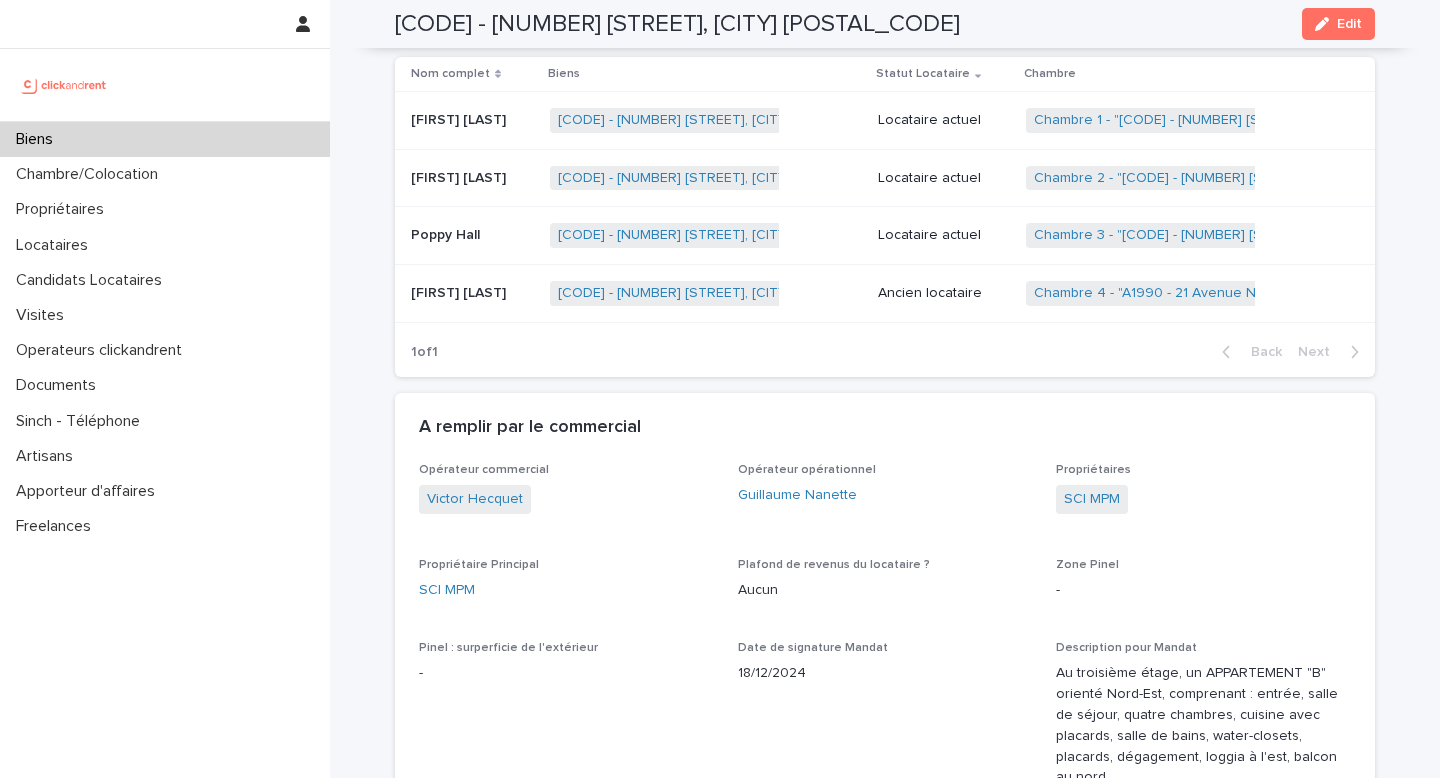 click at bounding box center [472, 235] 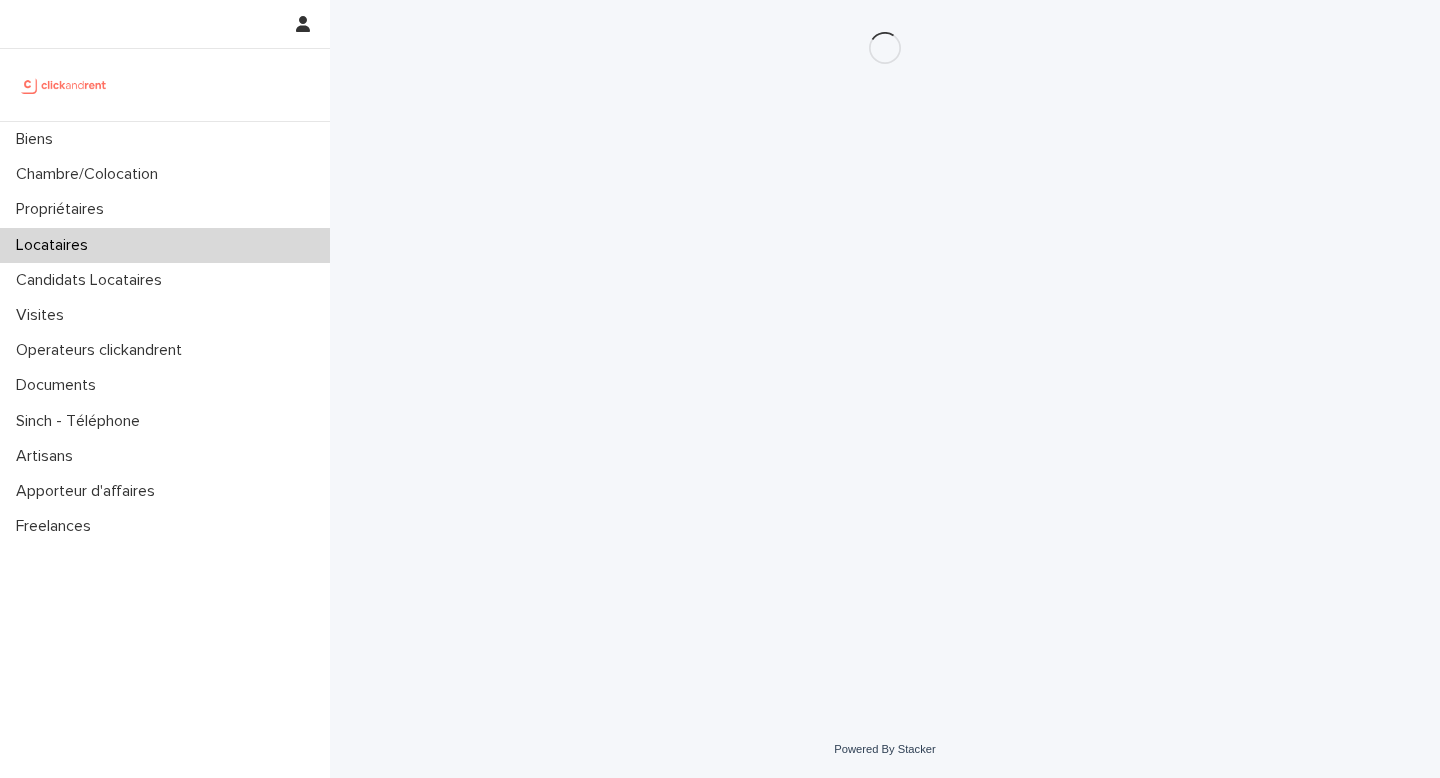 scroll, scrollTop: 0, scrollLeft: 0, axis: both 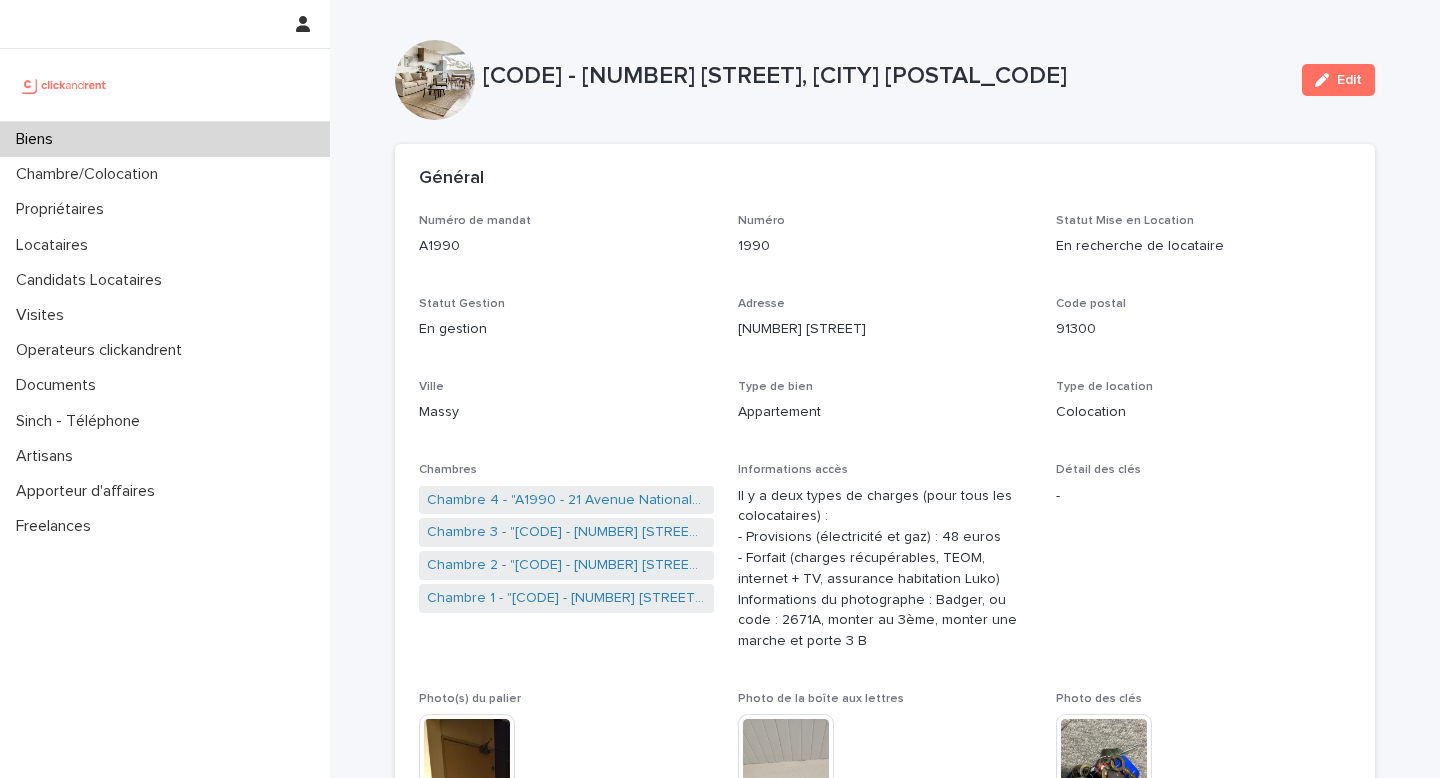 click on "Biens" at bounding box center (165, 139) 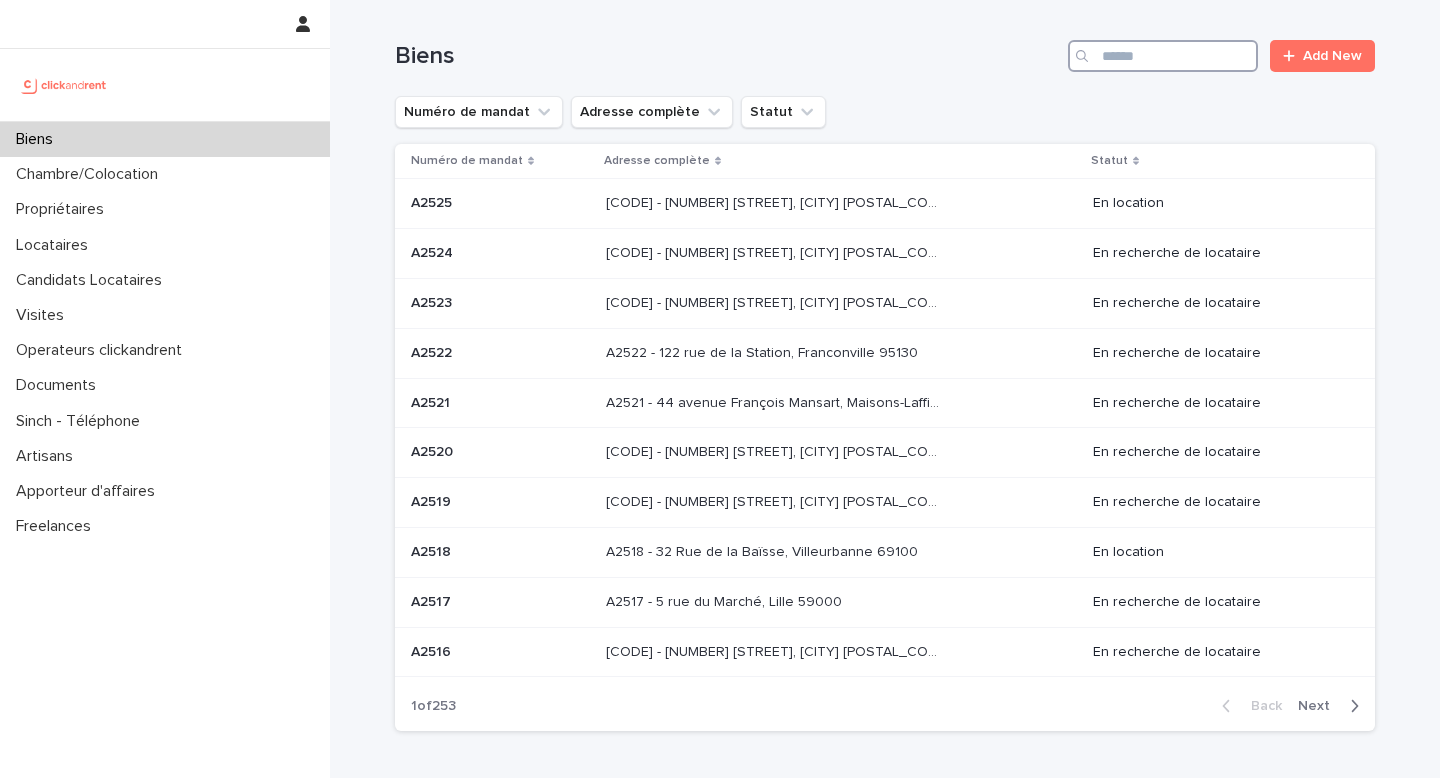 click at bounding box center (1163, 56) 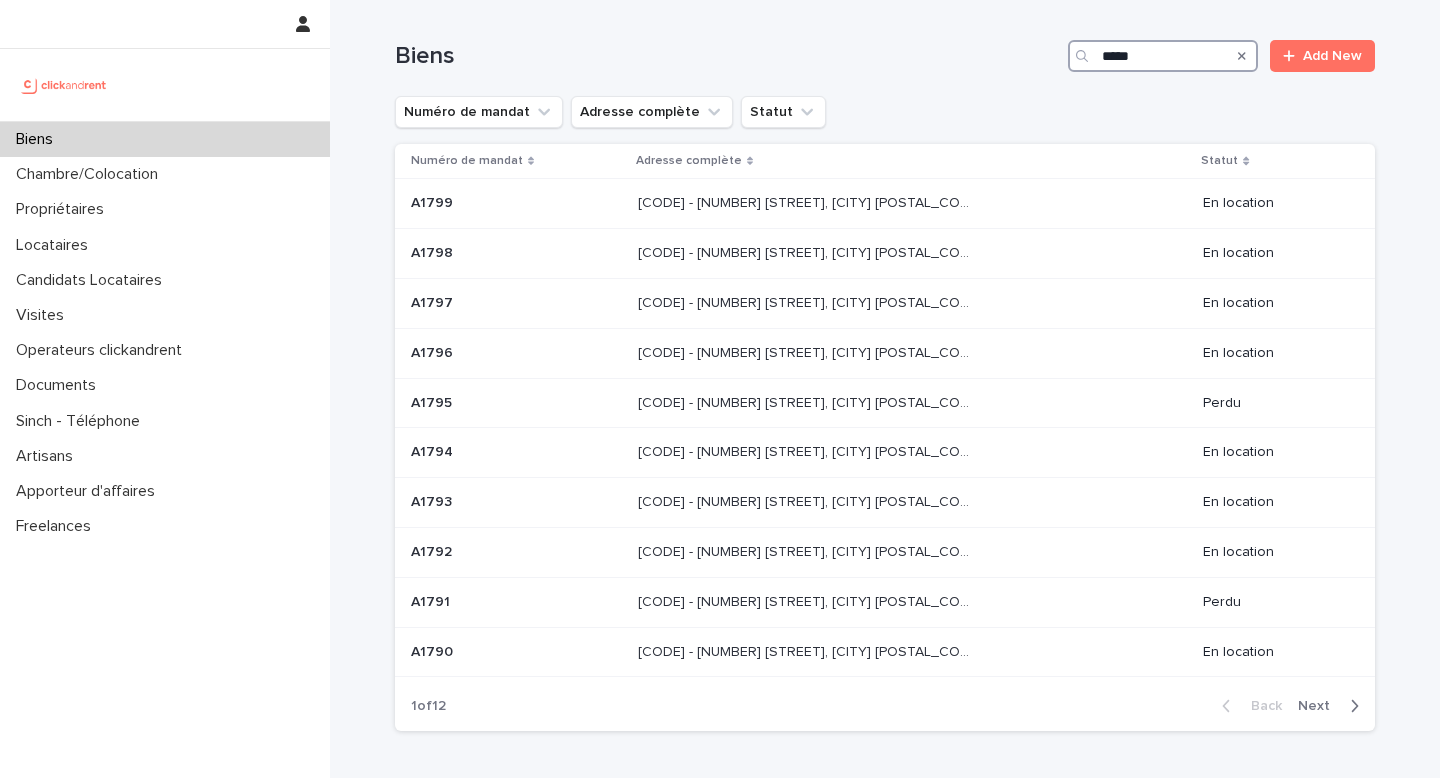 type on "*****" 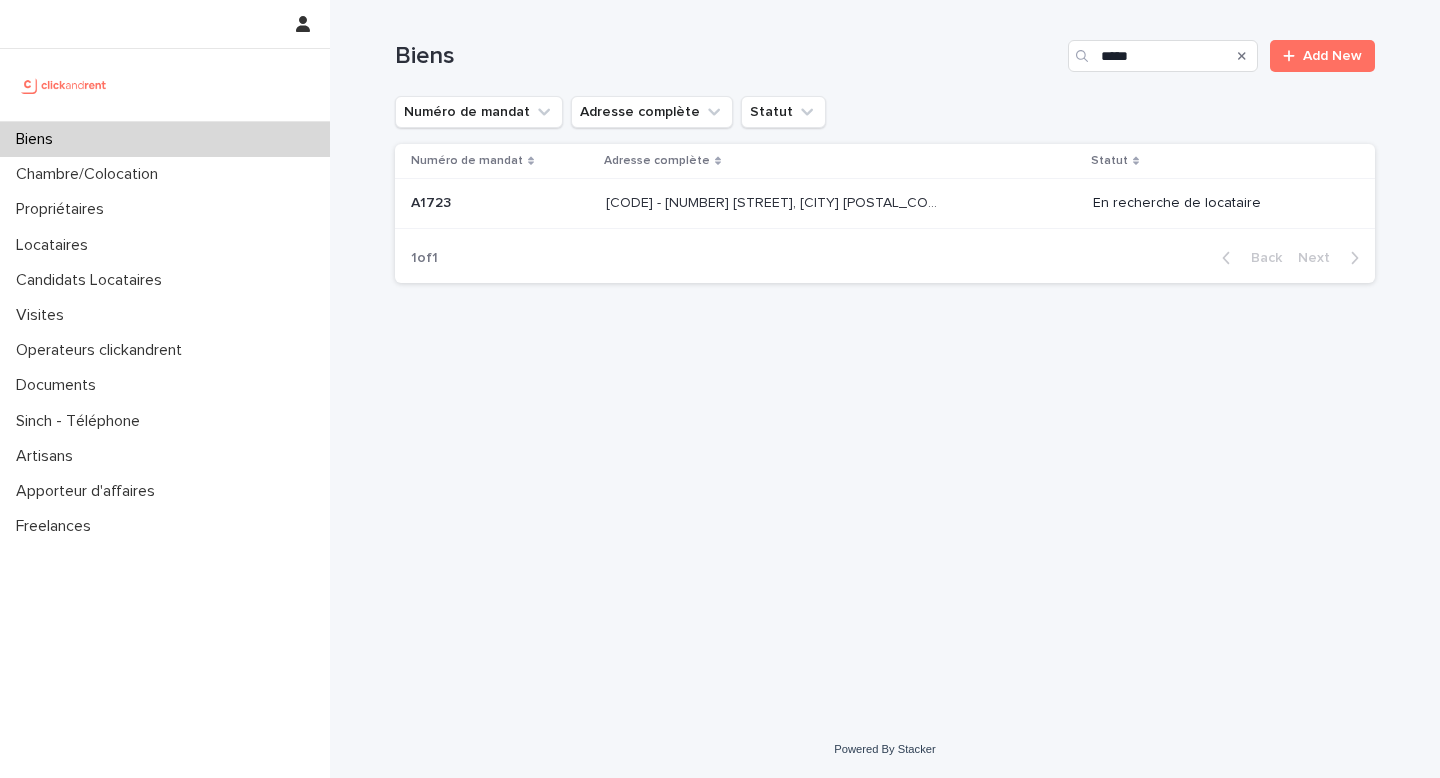 click on "[CODE] - [NUMBER] [STREET], [CITY] [POSTAL_CODE]" at bounding box center (774, 201) 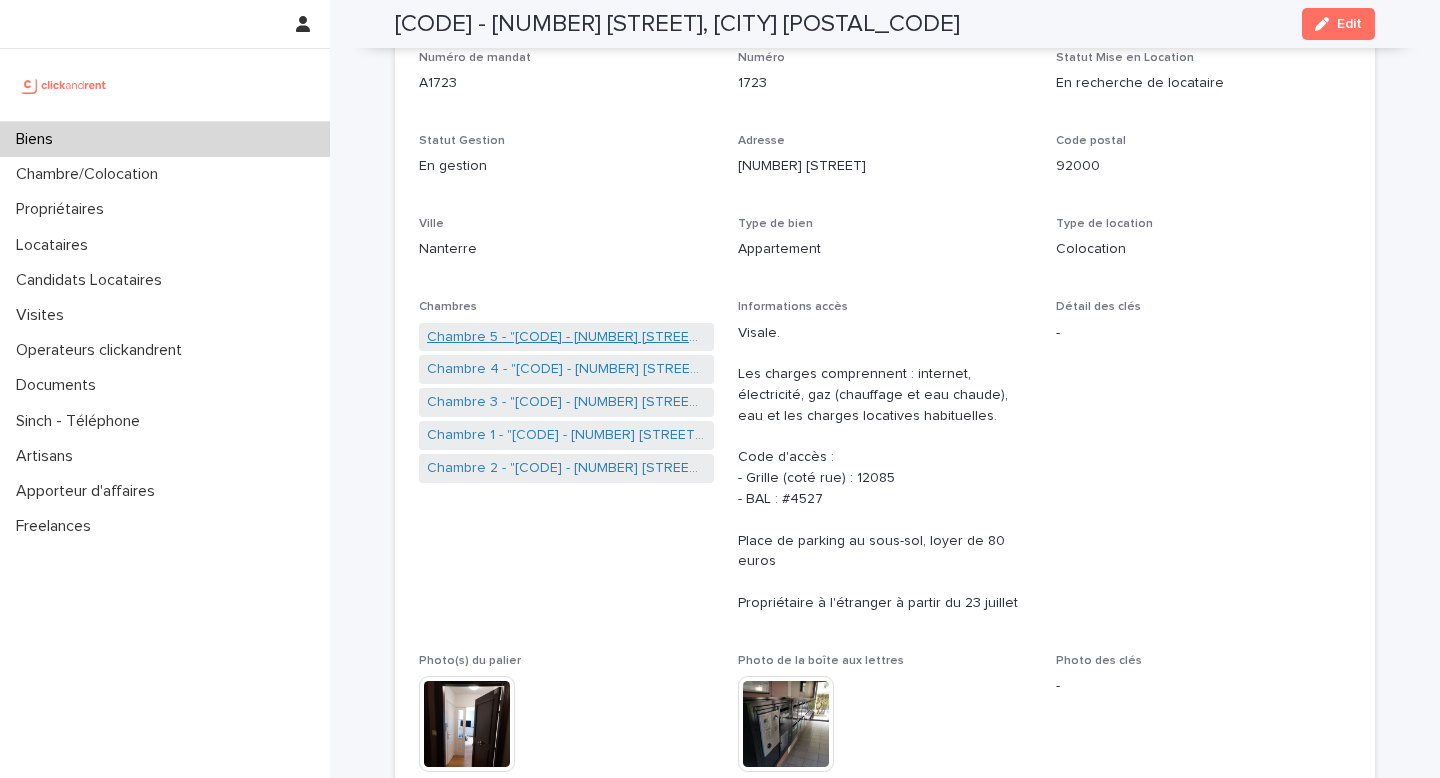 scroll, scrollTop: 0, scrollLeft: 0, axis: both 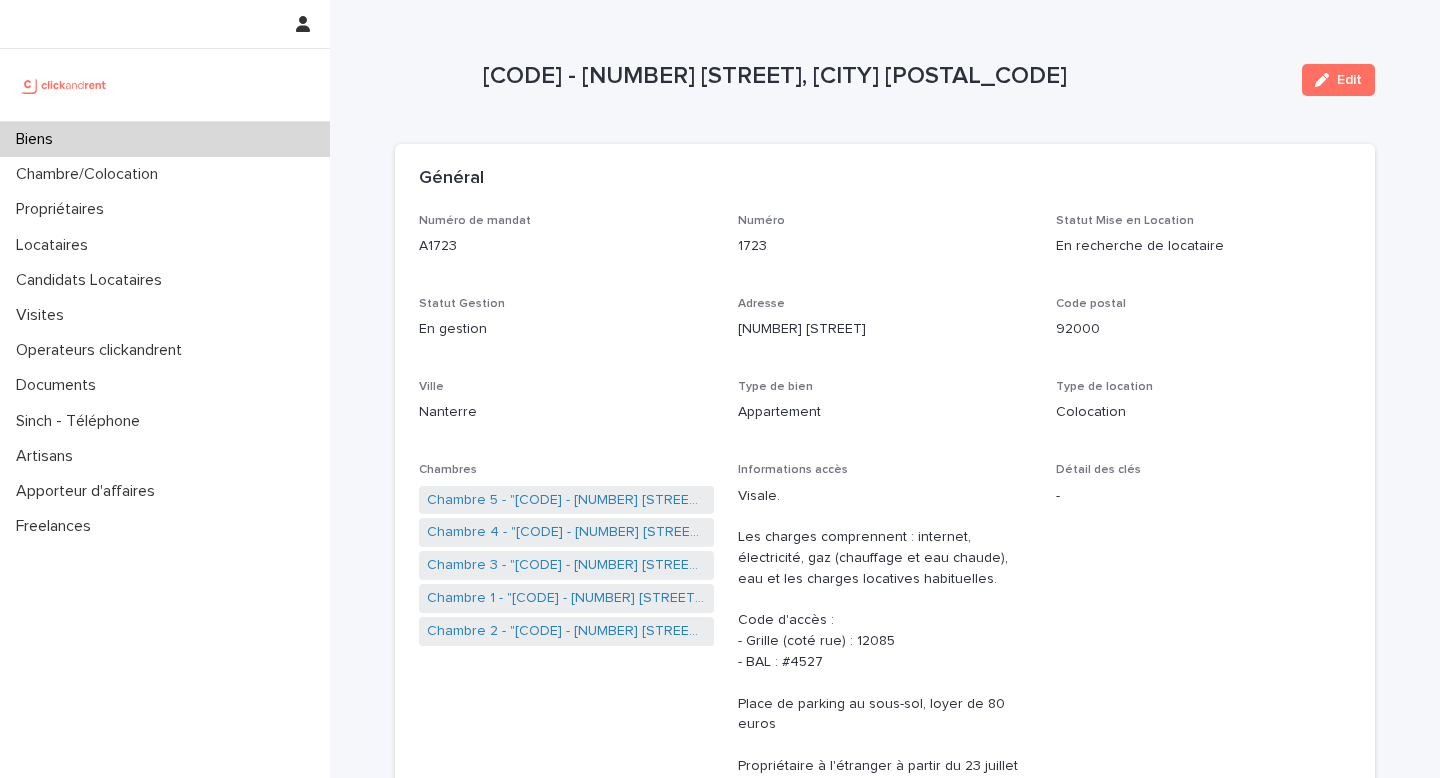 click on "Biens" at bounding box center [165, 139] 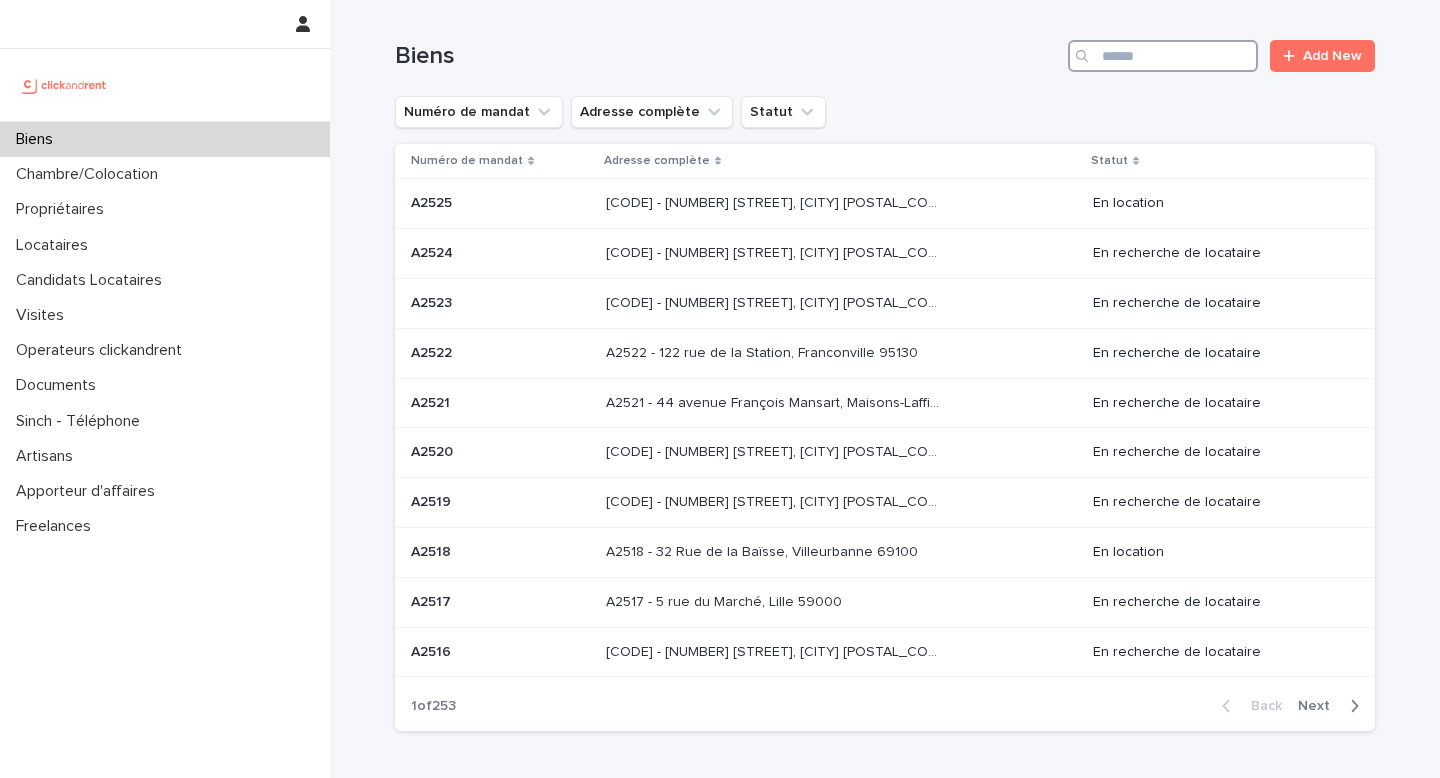 click at bounding box center (1163, 56) 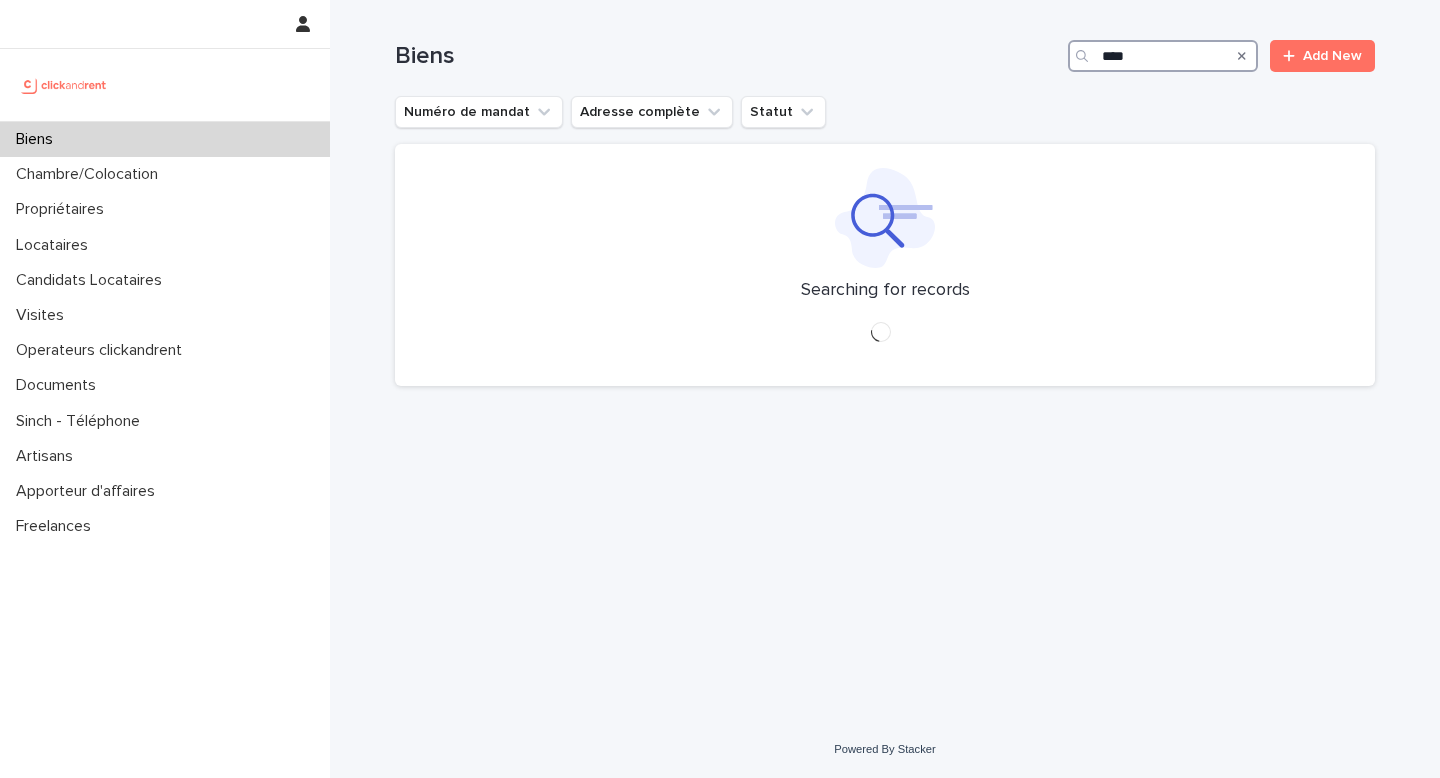 type on "*****" 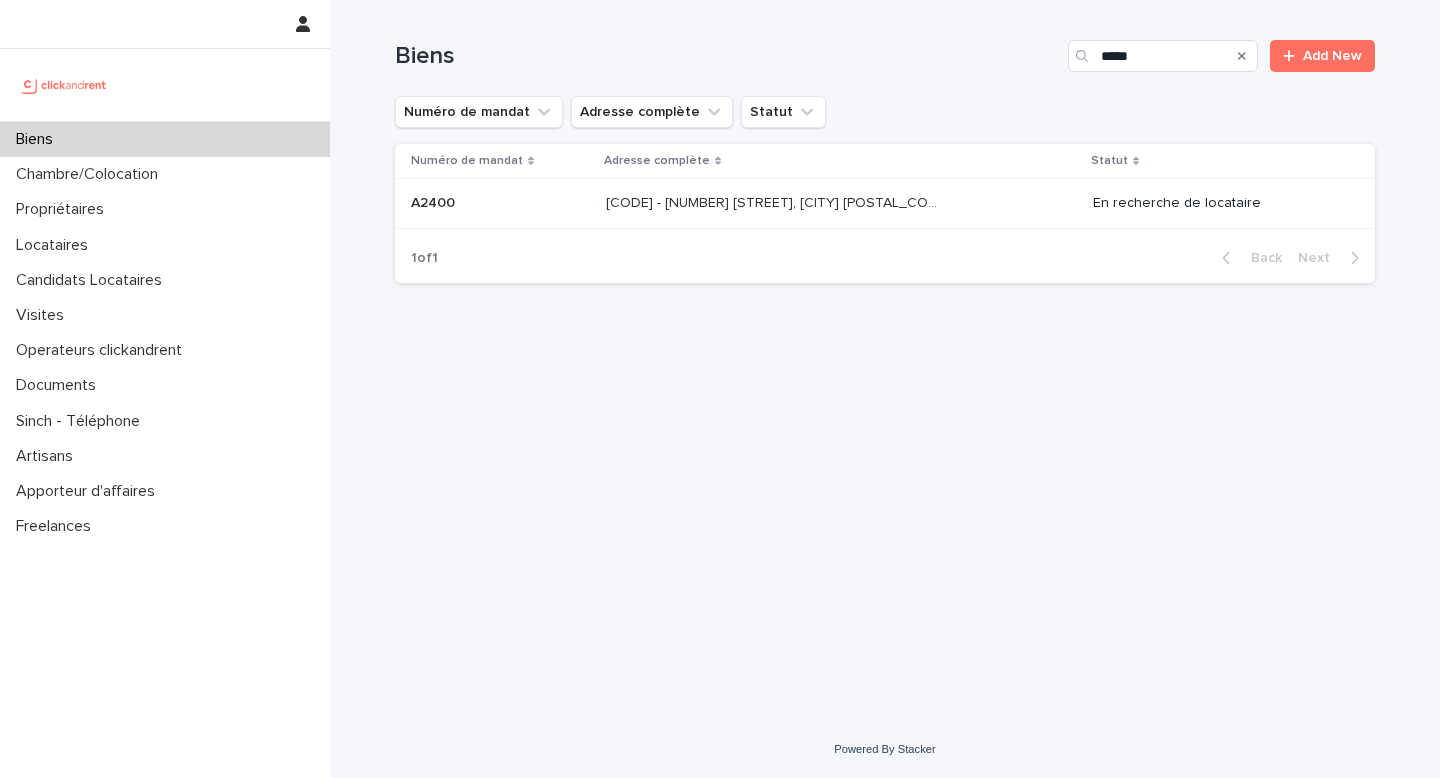 click on "[CODE] - [NUMBER] [STREET], [CITY] [POSTAL_CODE]" at bounding box center [774, 201] 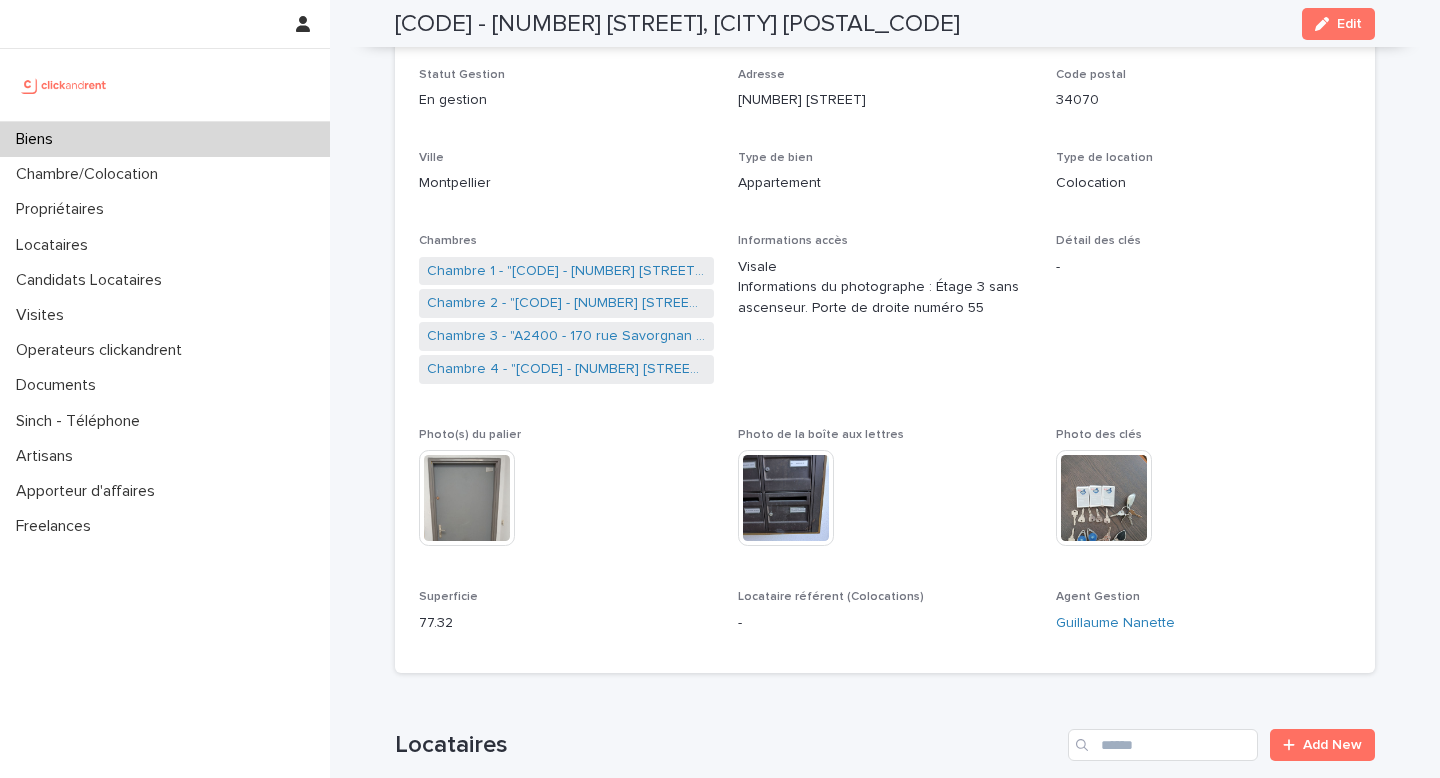 scroll, scrollTop: 0, scrollLeft: 0, axis: both 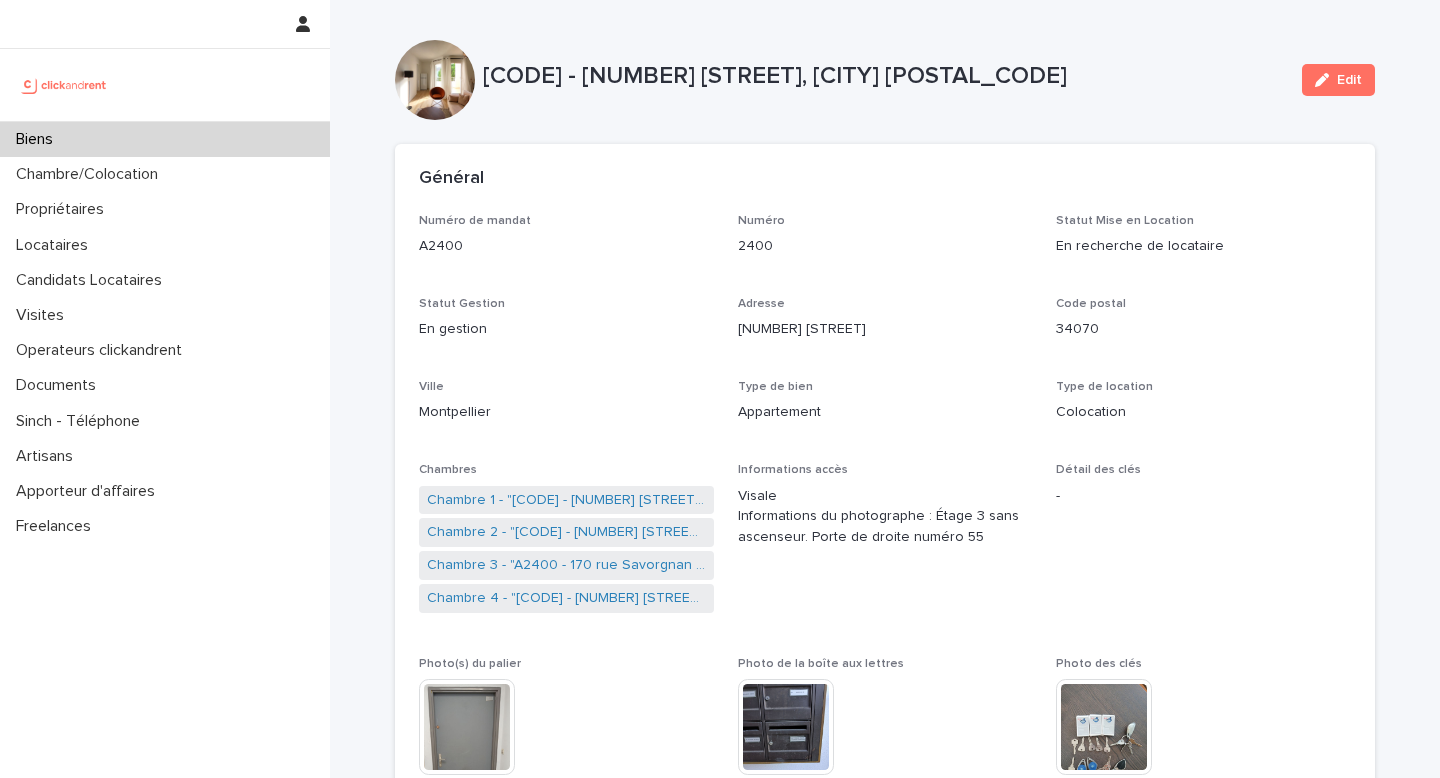 drag, startPoint x: 567, startPoint y: 537, endPoint x: 686, endPoint y: 7, distance: 543.1952 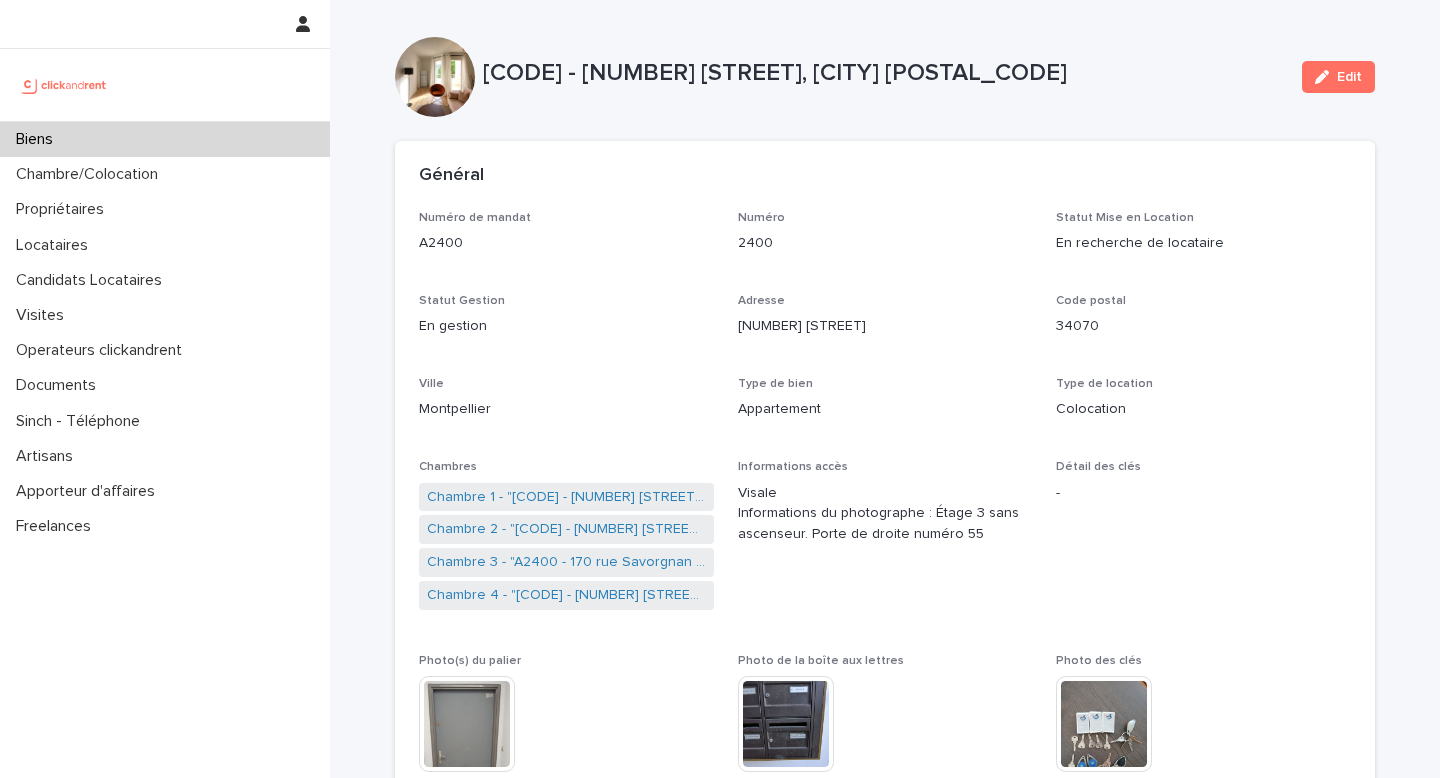 scroll, scrollTop: 0, scrollLeft: 0, axis: both 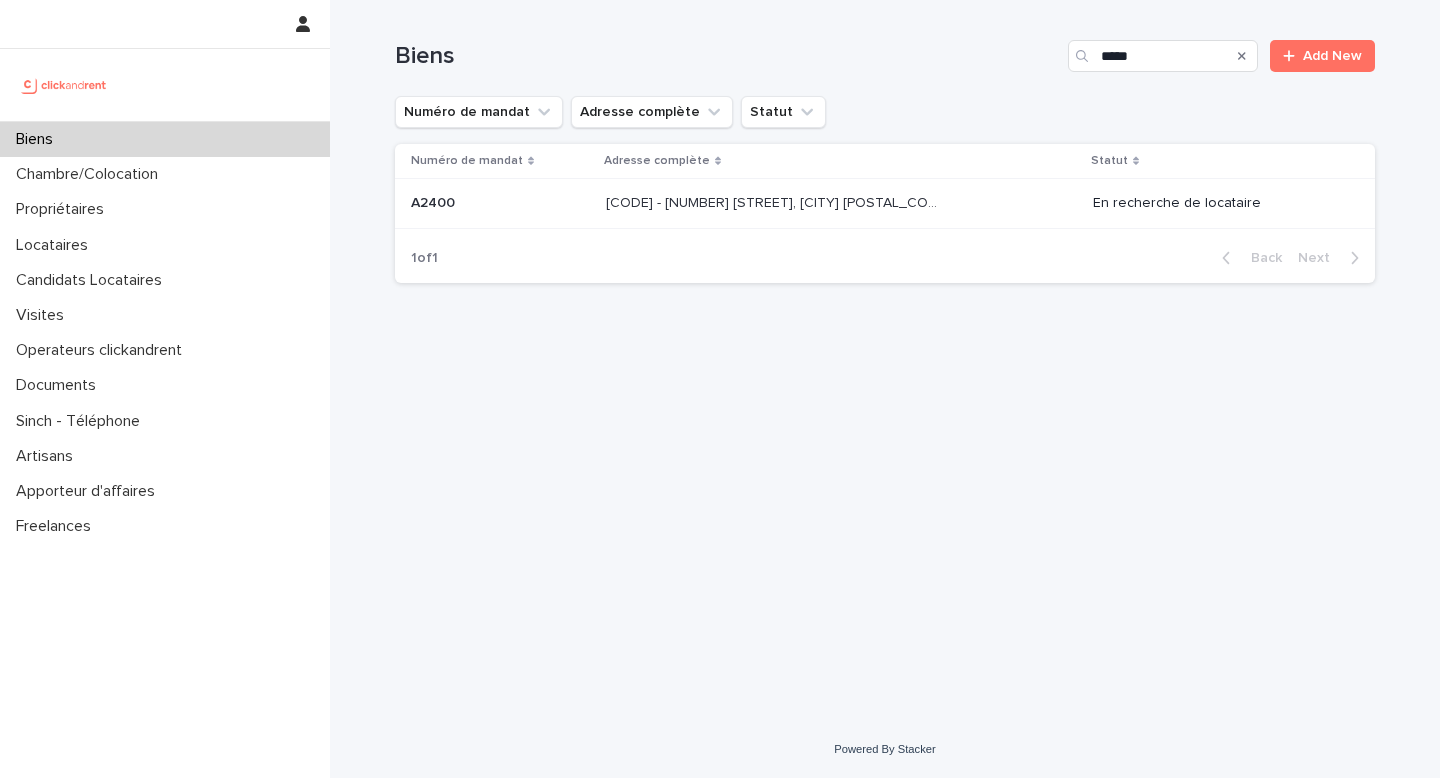 click on "[CODE] - [NUMBER] [STREET], [CITY] [POSTAL_CODE]" at bounding box center [774, 201] 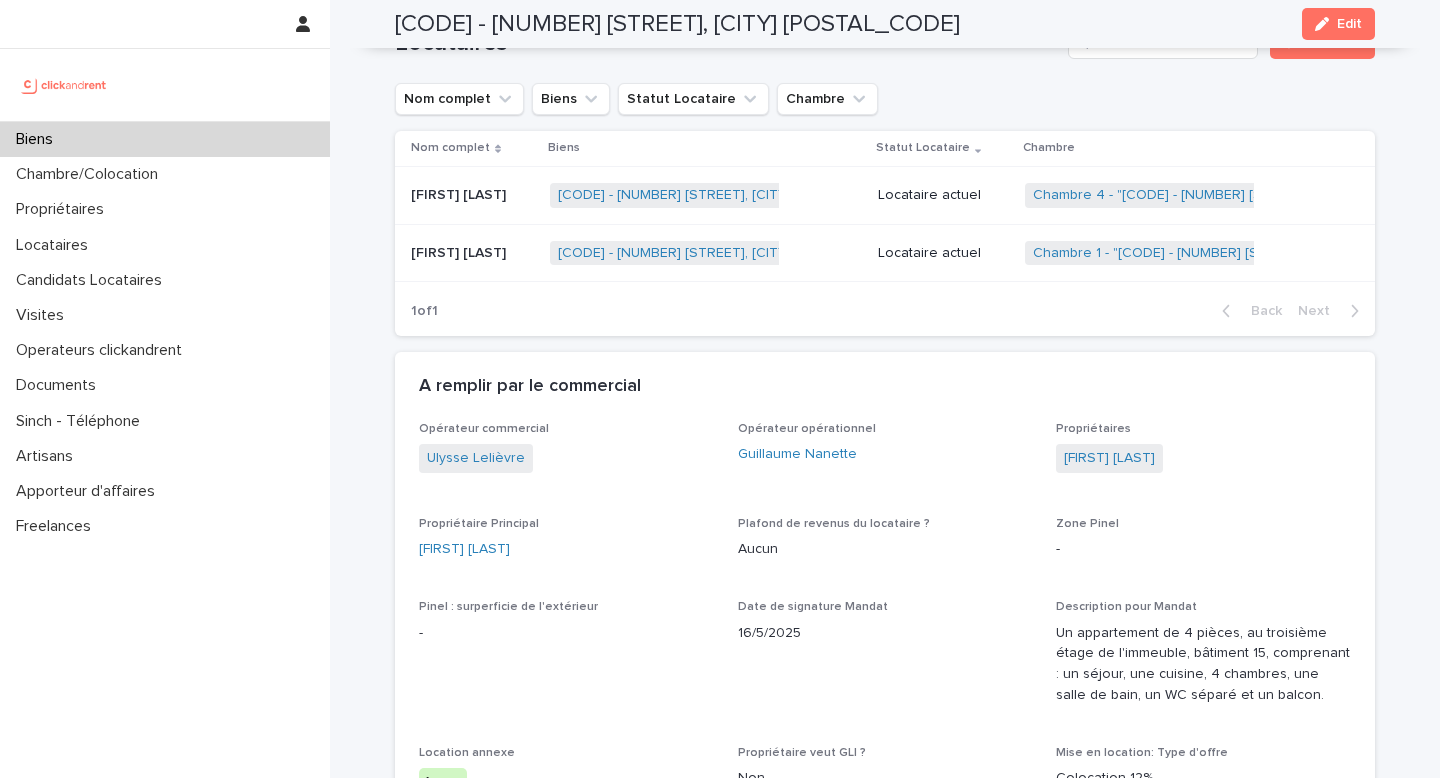 scroll, scrollTop: 926, scrollLeft: 0, axis: vertical 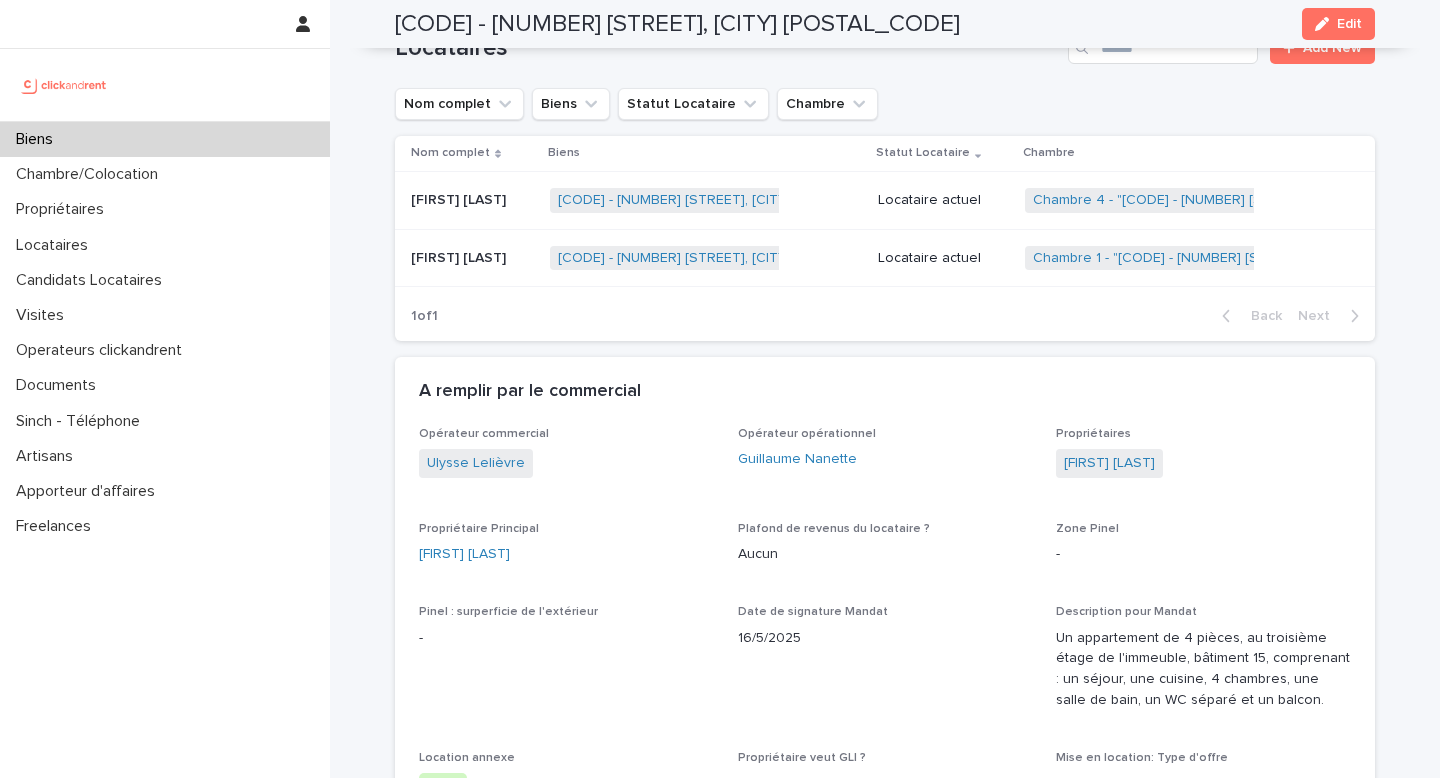click on "[FIRST] [LAST]" at bounding box center [460, 198] 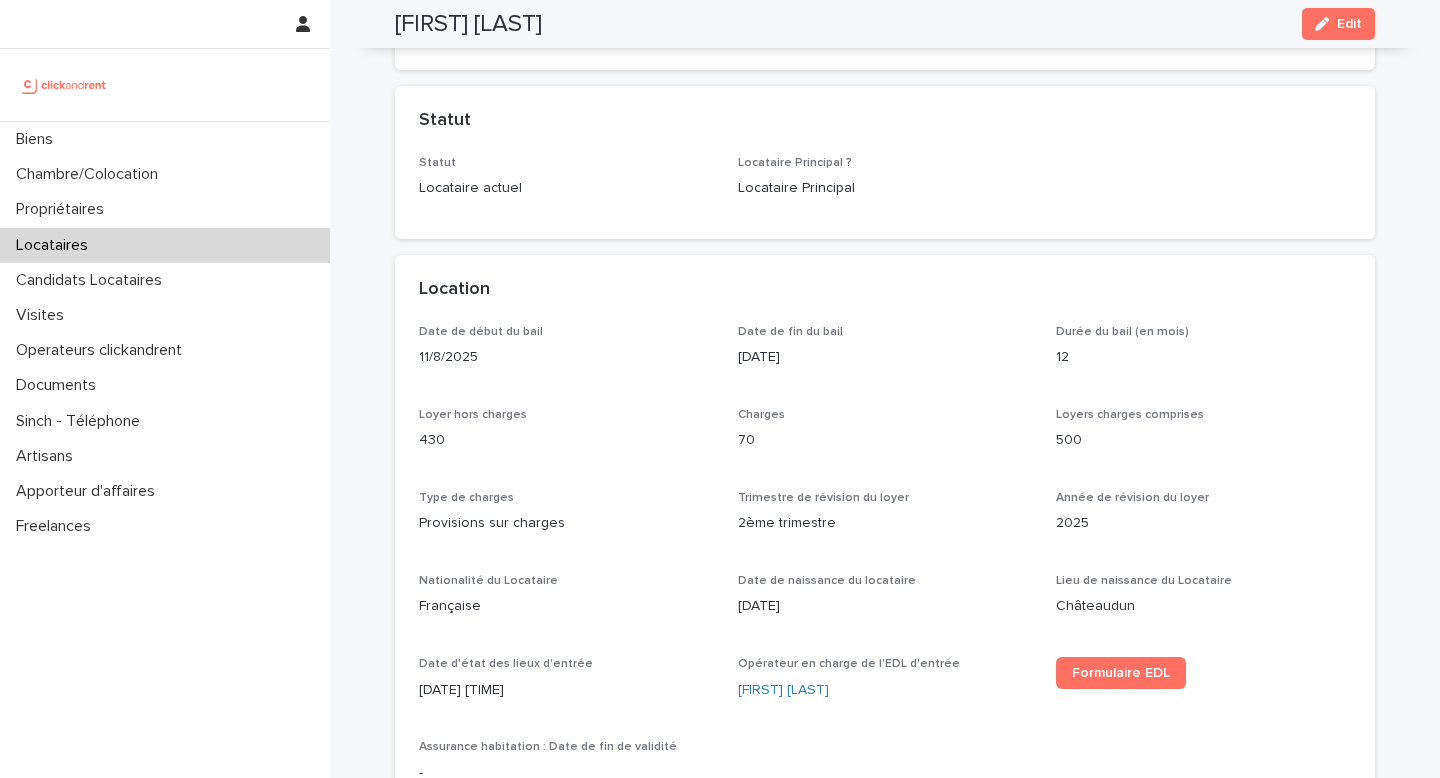 scroll, scrollTop: 418, scrollLeft: 0, axis: vertical 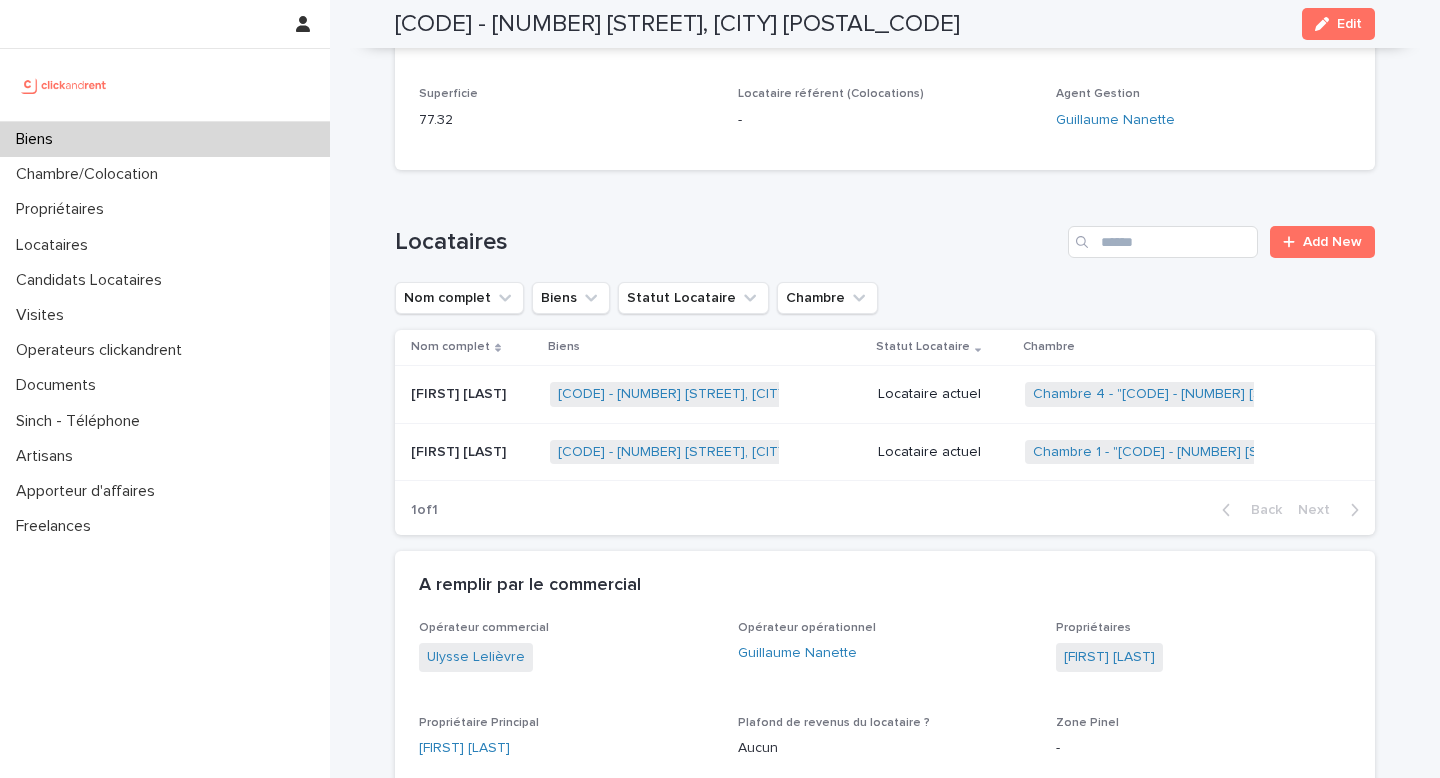 click at bounding box center (472, 452) 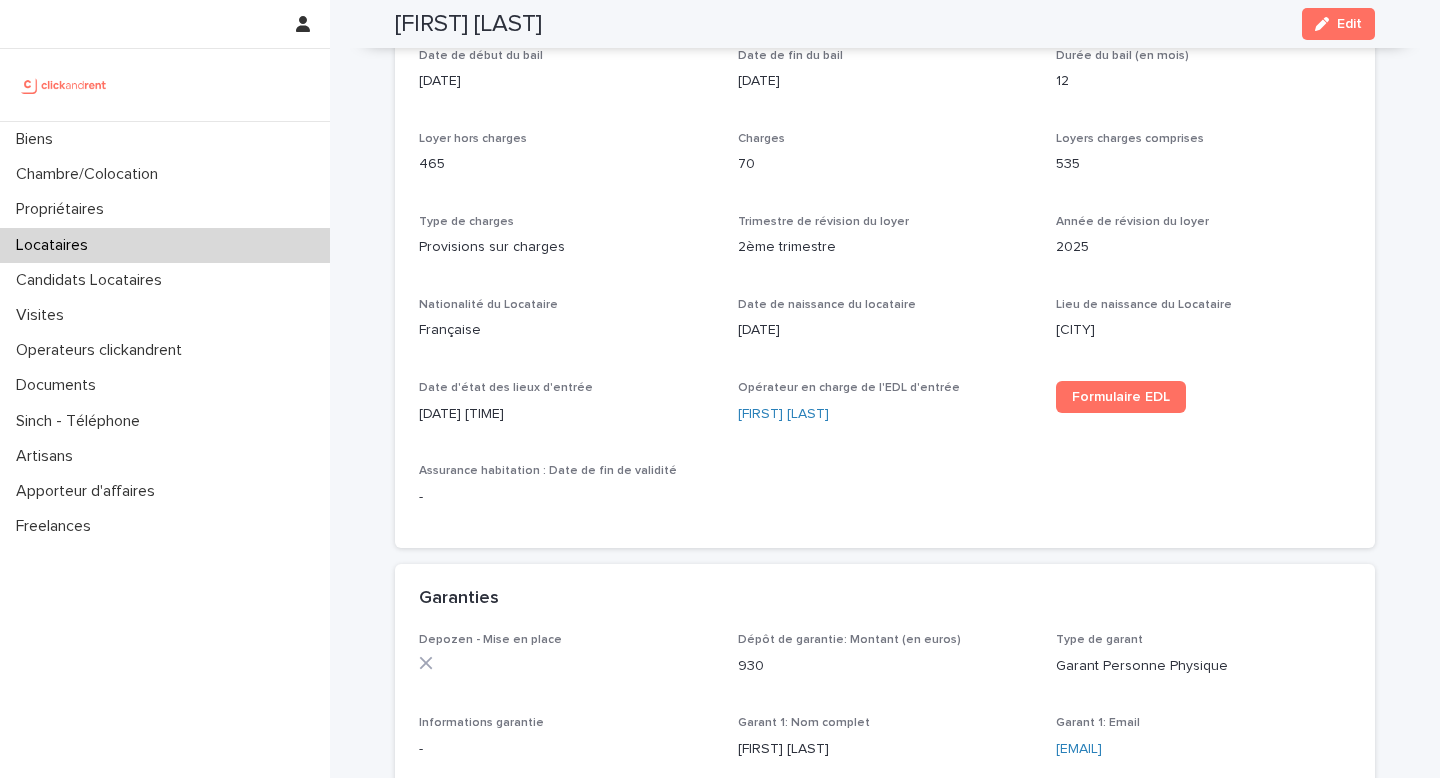 scroll, scrollTop: 673, scrollLeft: 0, axis: vertical 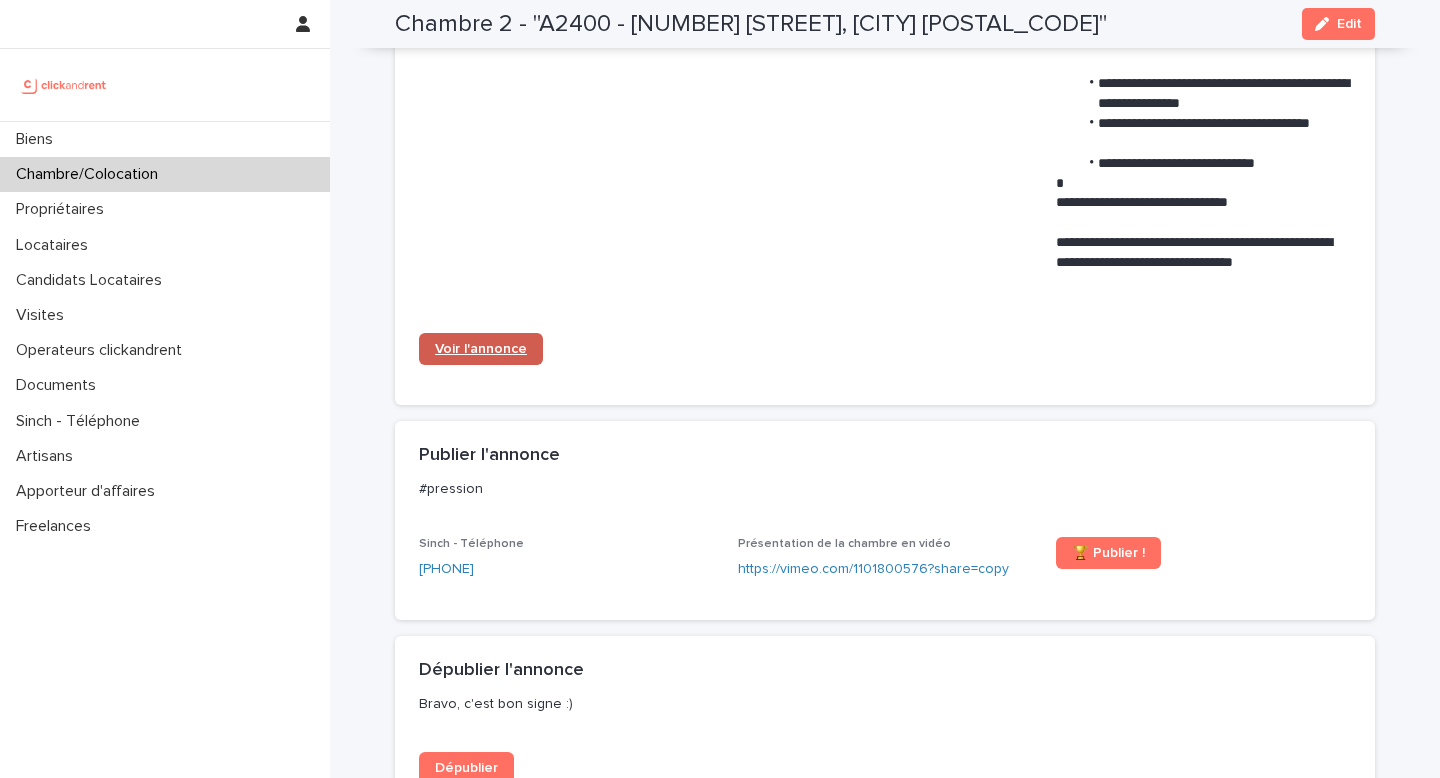 click on "Voir l'annonce" at bounding box center (481, 349) 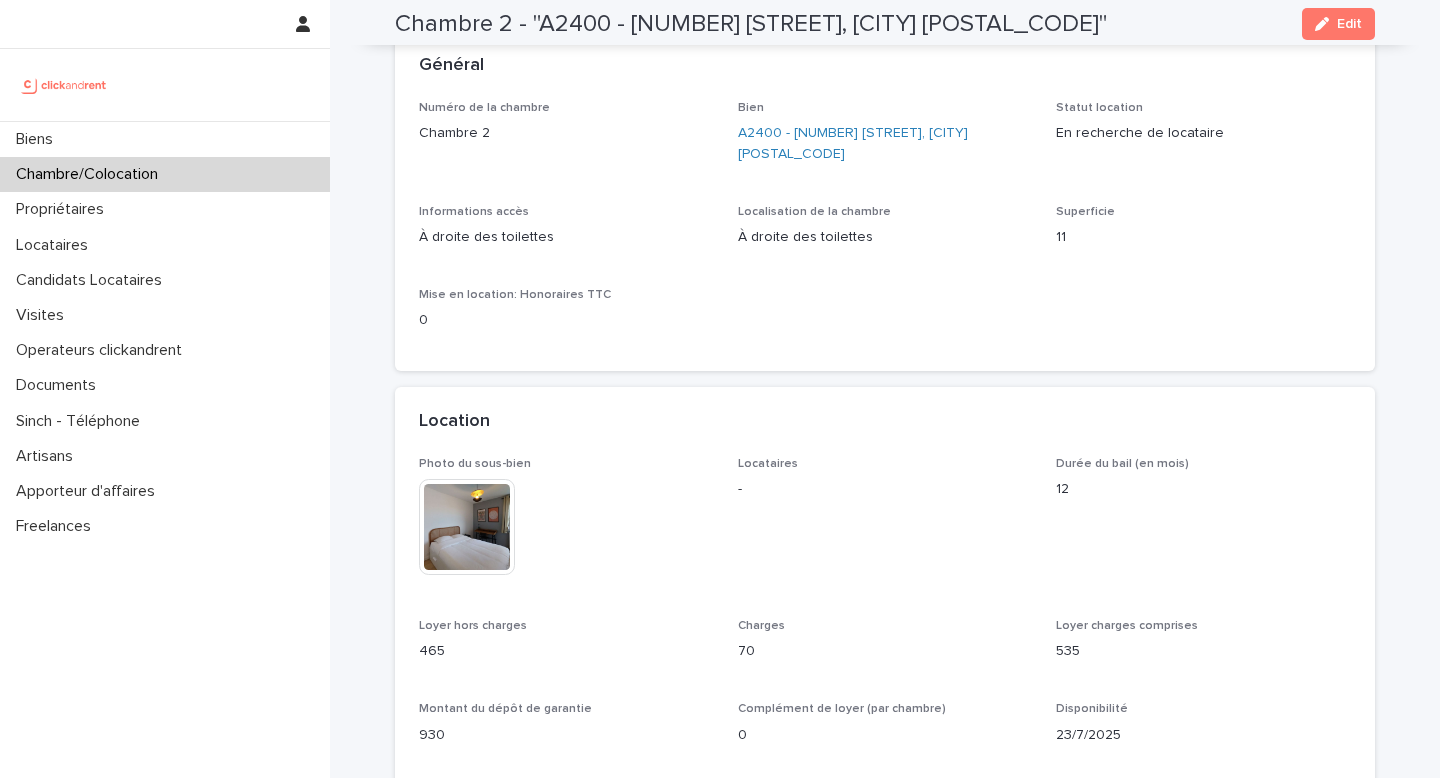 scroll, scrollTop: 0, scrollLeft: 0, axis: both 